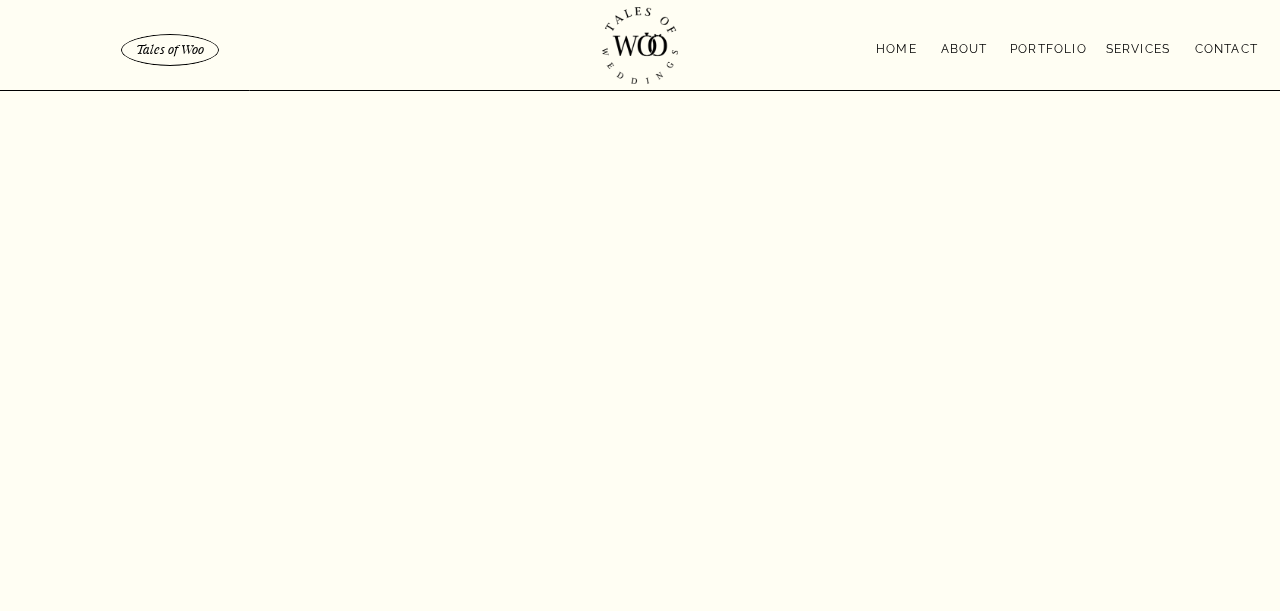 scroll, scrollTop: 0, scrollLeft: 0, axis: both 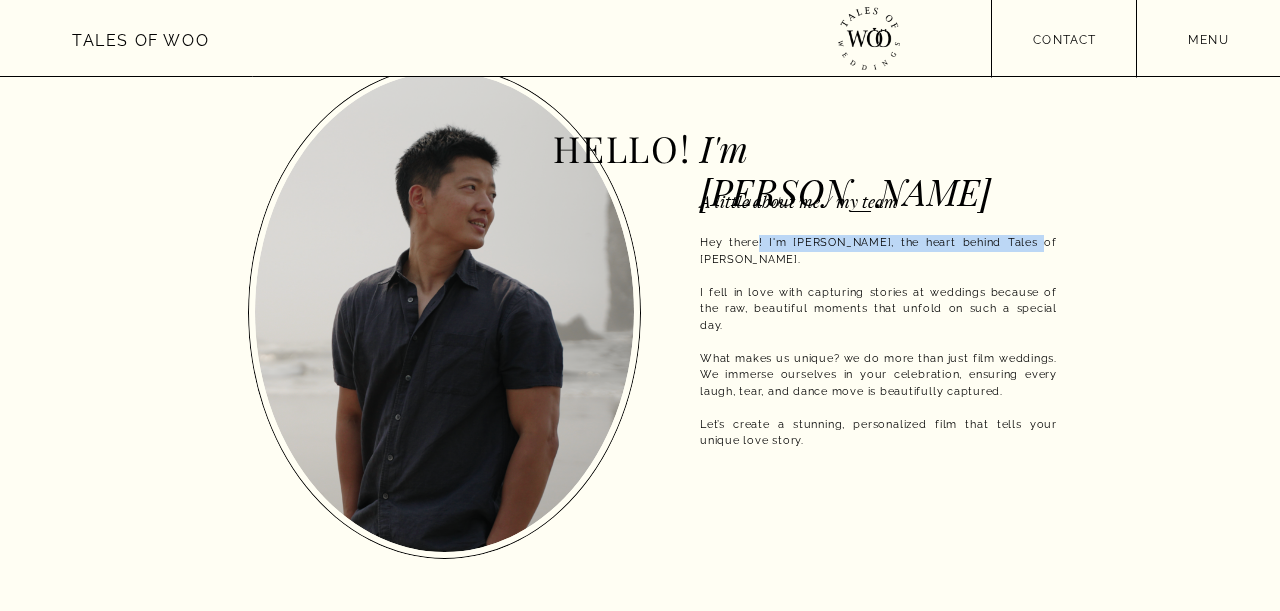 drag, startPoint x: 753, startPoint y: 245, endPoint x: 1021, endPoint y: 245, distance: 268 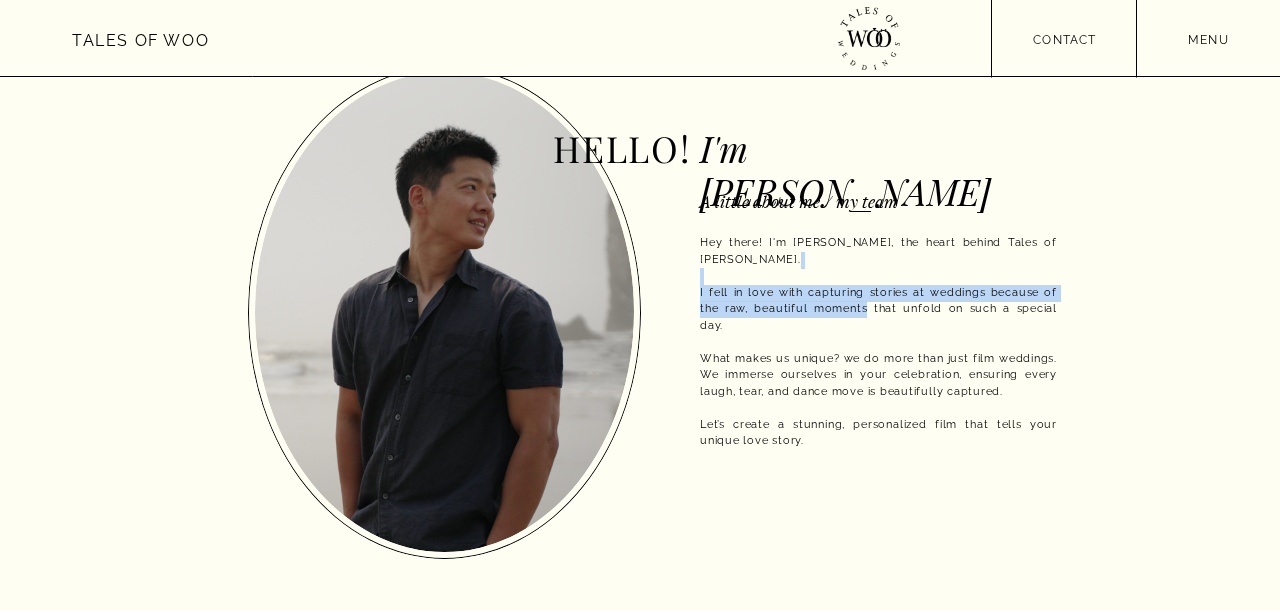 drag, startPoint x: 757, startPoint y: 267, endPoint x: 856, endPoint y: 287, distance: 101 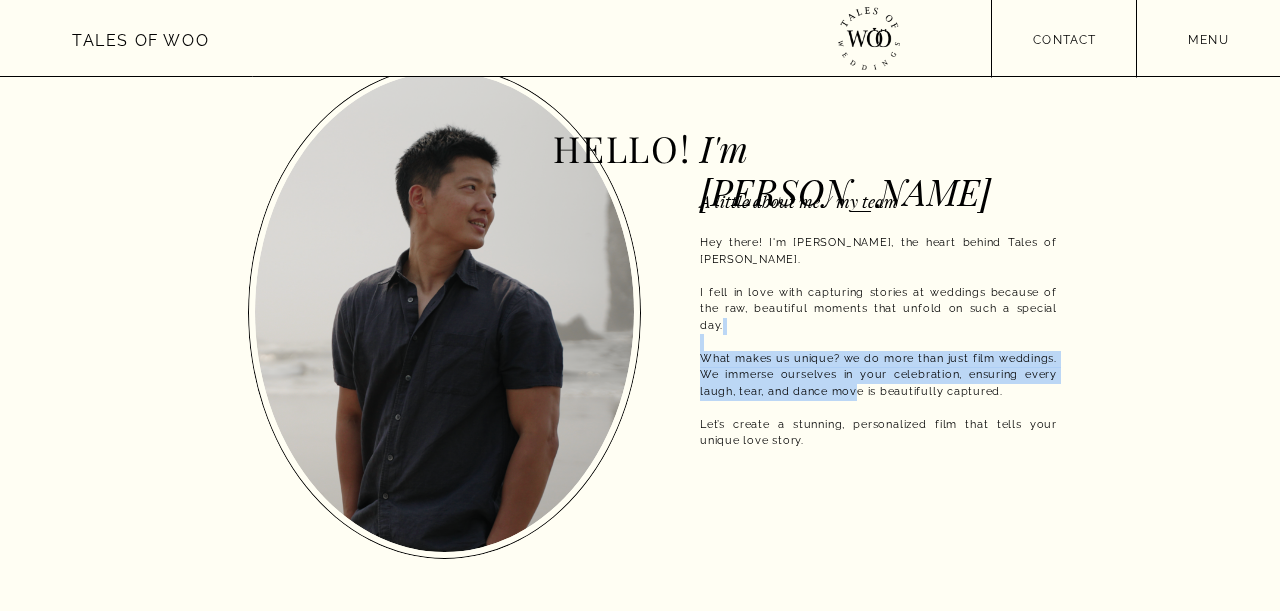 drag, startPoint x: 843, startPoint y: 320, endPoint x: 855, endPoint y: 363, distance: 44.64303 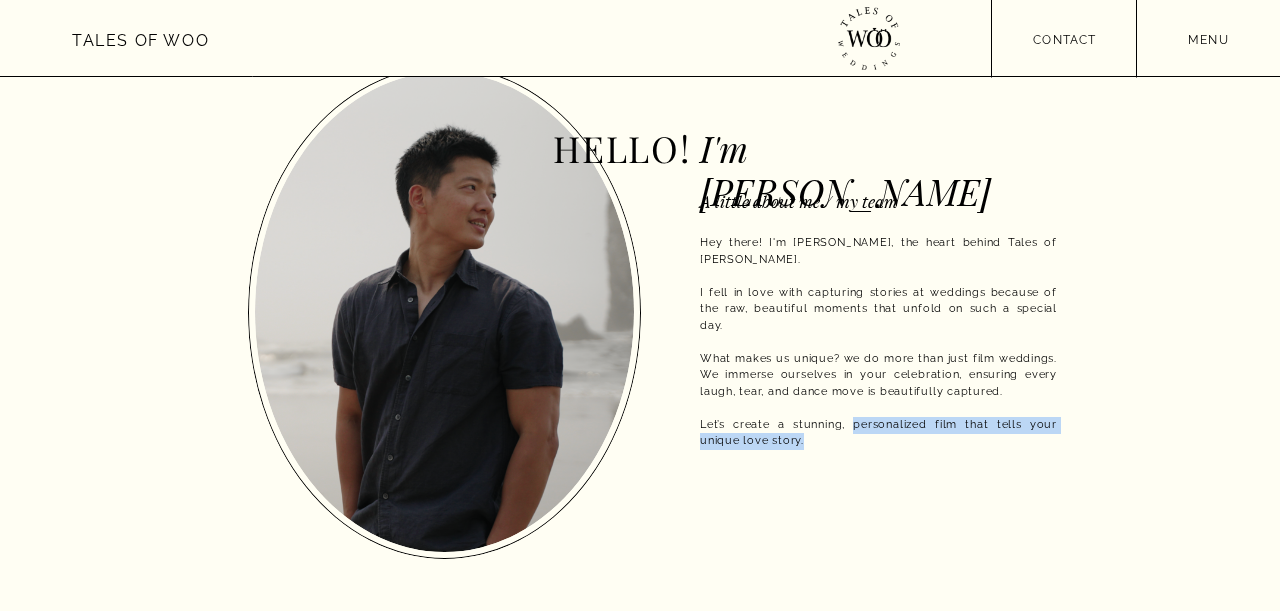 drag, startPoint x: 852, startPoint y: 387, endPoint x: 852, endPoint y: 405, distance: 18 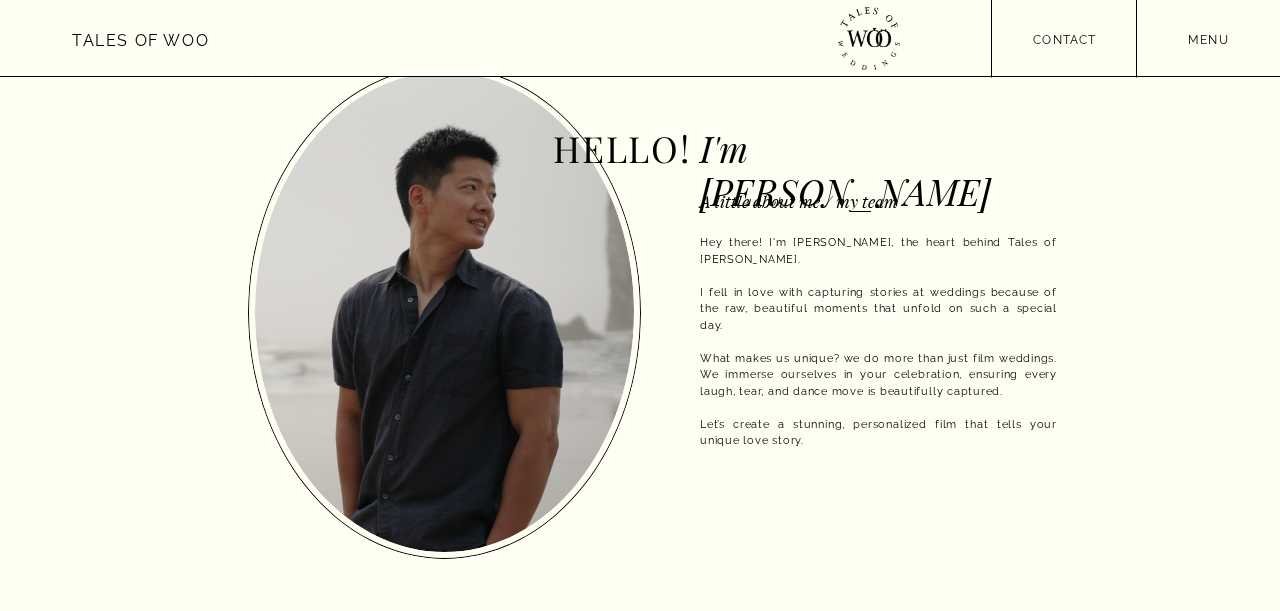 click on "Hey there! I'm Jimmy, the heart behind Tales of Woo.  I fell in love with capturing stories at weddings because of the raw, beautiful moments that unfold on such a special day. What makes us unique? we do more than just film weddings. We immerse ourselves in your celebration, ensuring every laugh, tear, and dance move is beautifully captured.  Let’s create a stunning, personalized film that tells your unique love story." at bounding box center (878, 367) 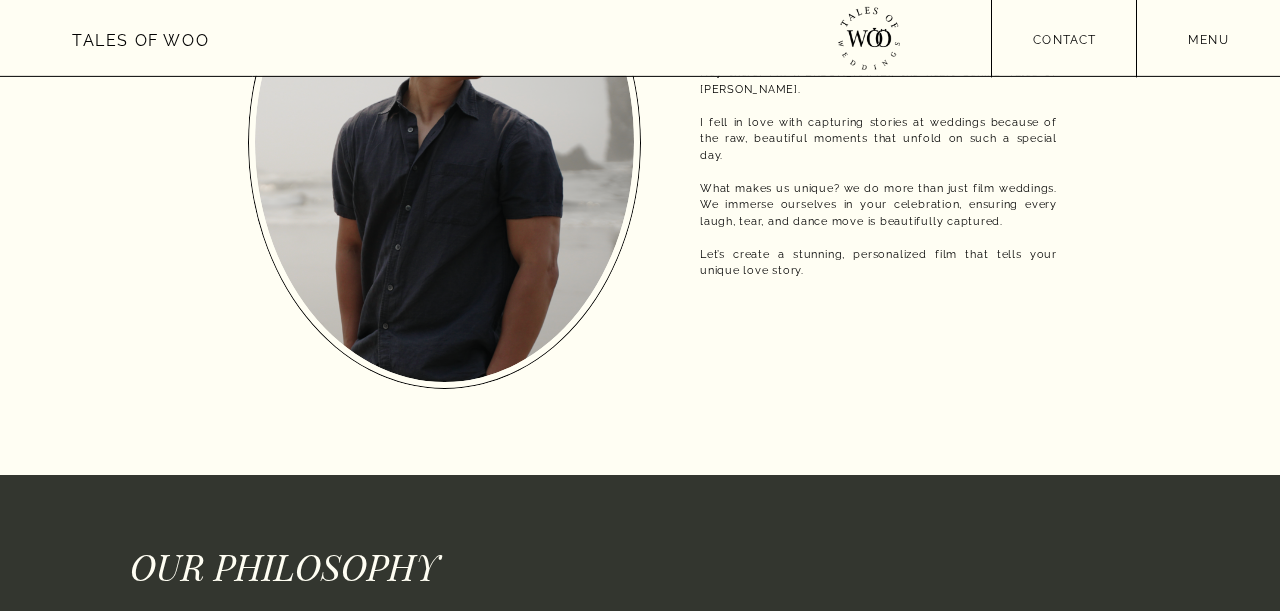scroll, scrollTop: 208, scrollLeft: 0, axis: vertical 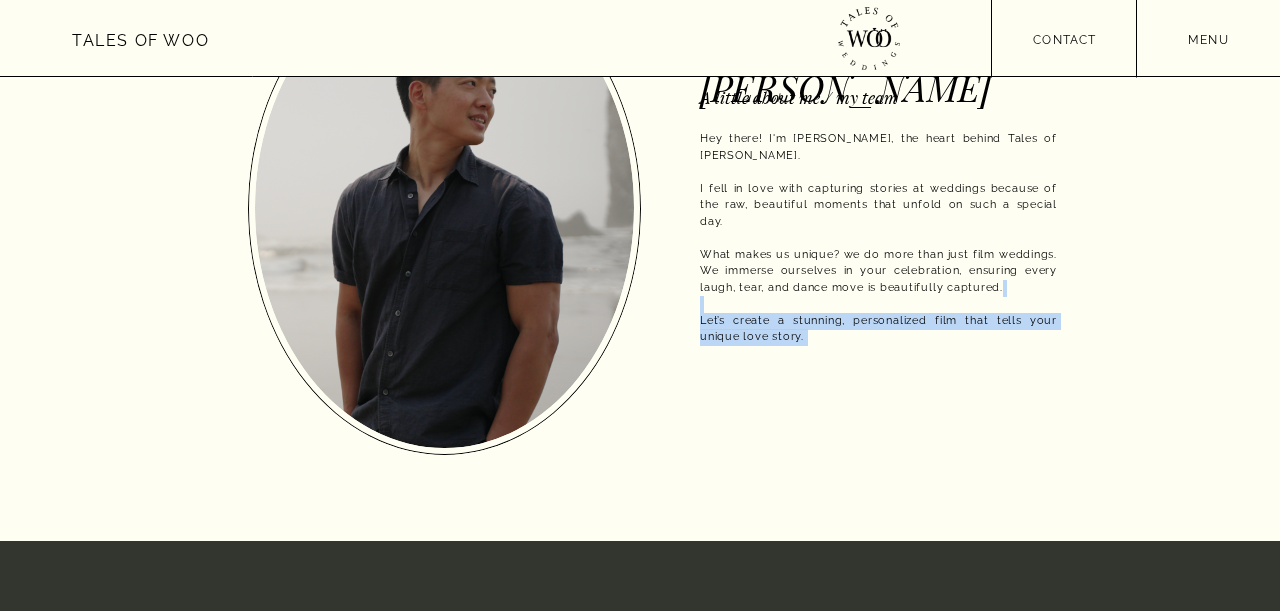 drag, startPoint x: 828, startPoint y: 295, endPoint x: 825, endPoint y: 270, distance: 25.179358 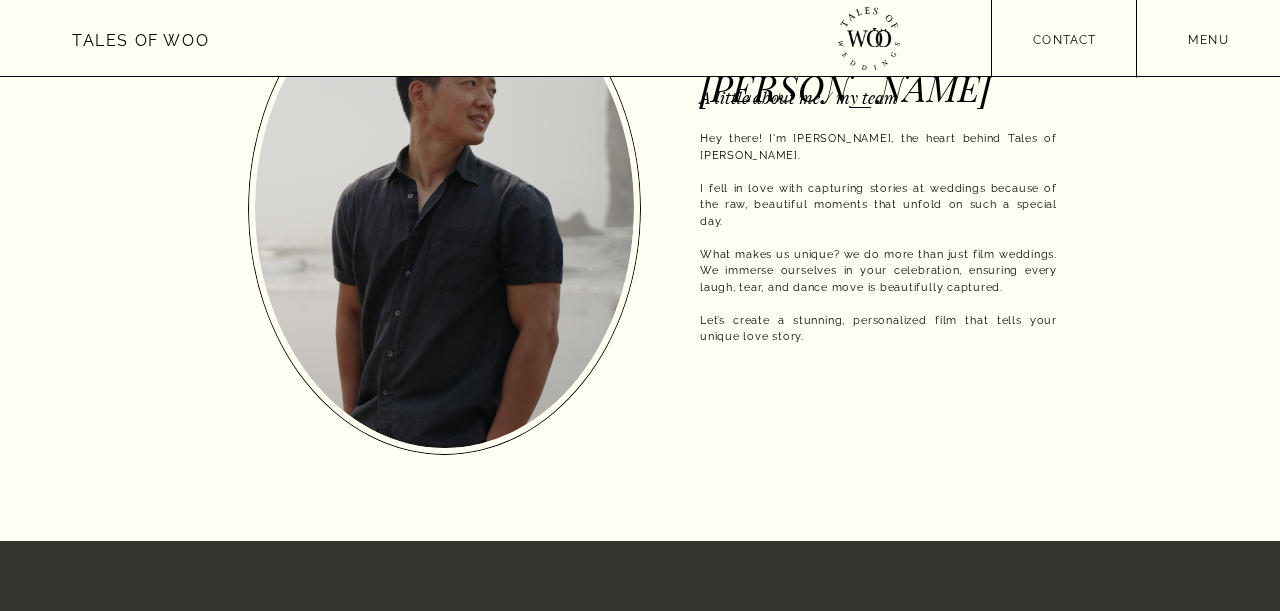 click on "Hey there! I'm Jimmy, the heart behind Tales of Woo.  I fell in love with capturing stories at weddings because of the raw, beautiful moments that unfold on such a special day. What makes us unique? we do more than just film weddings. We immerse ourselves in your celebration, ensuring every laugh, tear, and dance move is beautifully captured.  Let’s create a stunning, personalized film that tells your unique love story." at bounding box center (878, 263) 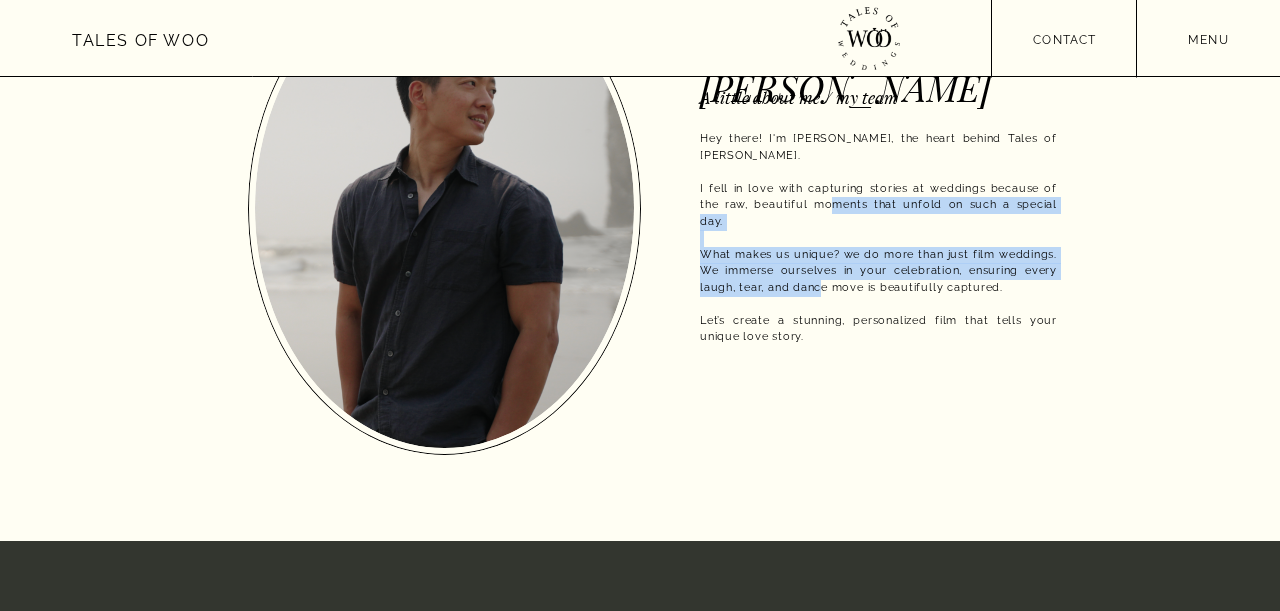 drag, startPoint x: 825, startPoint y: 251, endPoint x: 825, endPoint y: 194, distance: 57 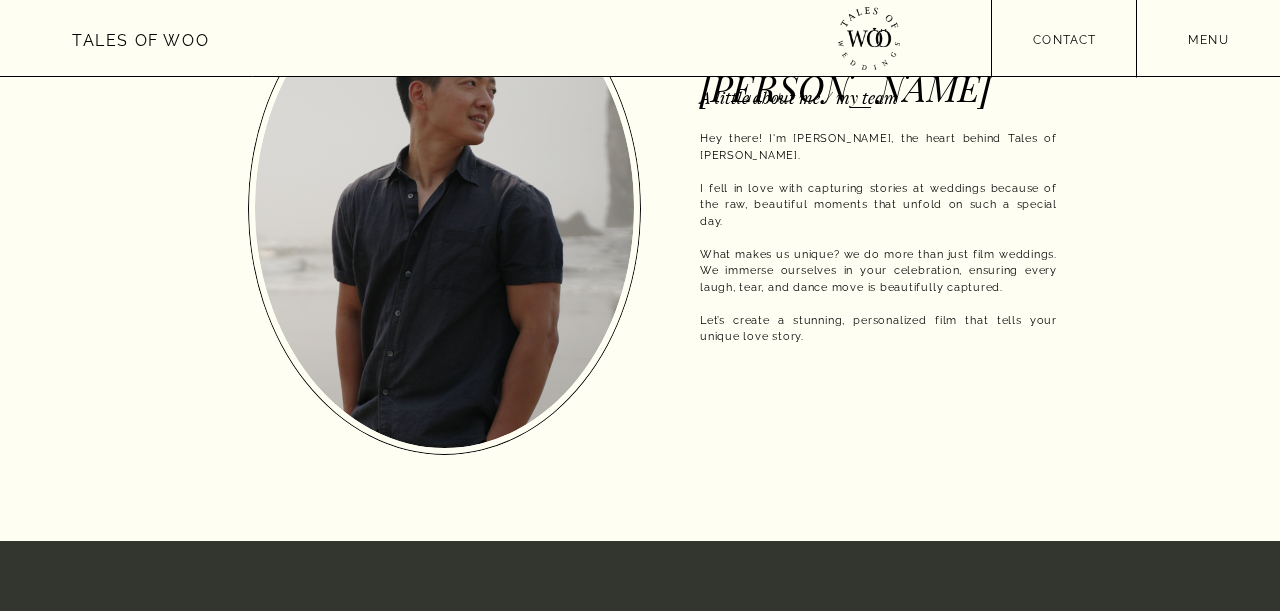 click on "Hey there! I'm Jimmy, the heart behind Tales of Woo.  I fell in love with capturing stories at weddings because of the raw, beautiful moments that unfold on such a special day. What makes us unique? we do more than just film weddings. We immerse ourselves in your celebration, ensuring every laugh, tear, and dance move is beautifully captured.  Let’s create a stunning, personalized film that tells your unique love story." at bounding box center (878, 263) 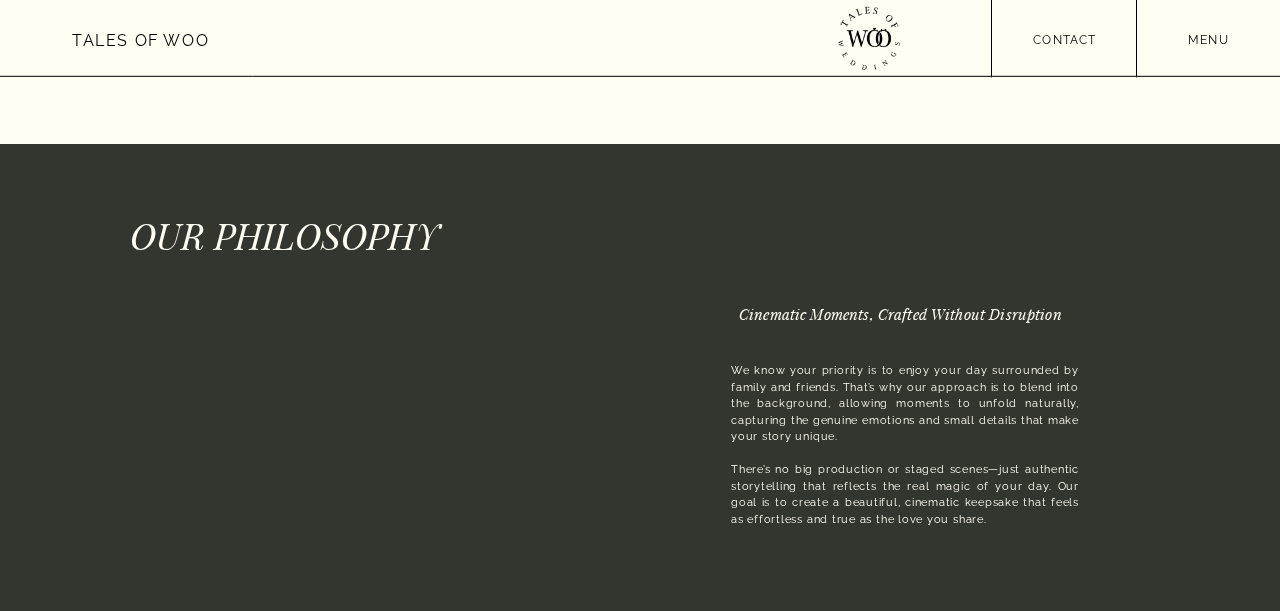 scroll, scrollTop: 728, scrollLeft: 0, axis: vertical 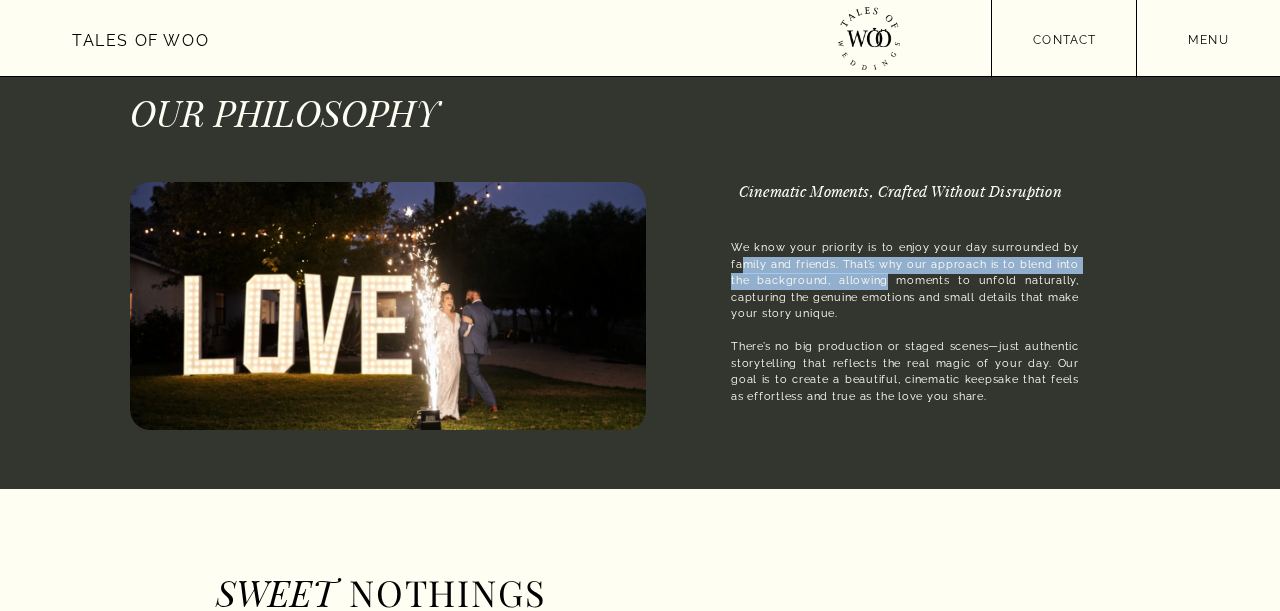 drag, startPoint x: 739, startPoint y: 257, endPoint x: 888, endPoint y: 287, distance: 151.99013 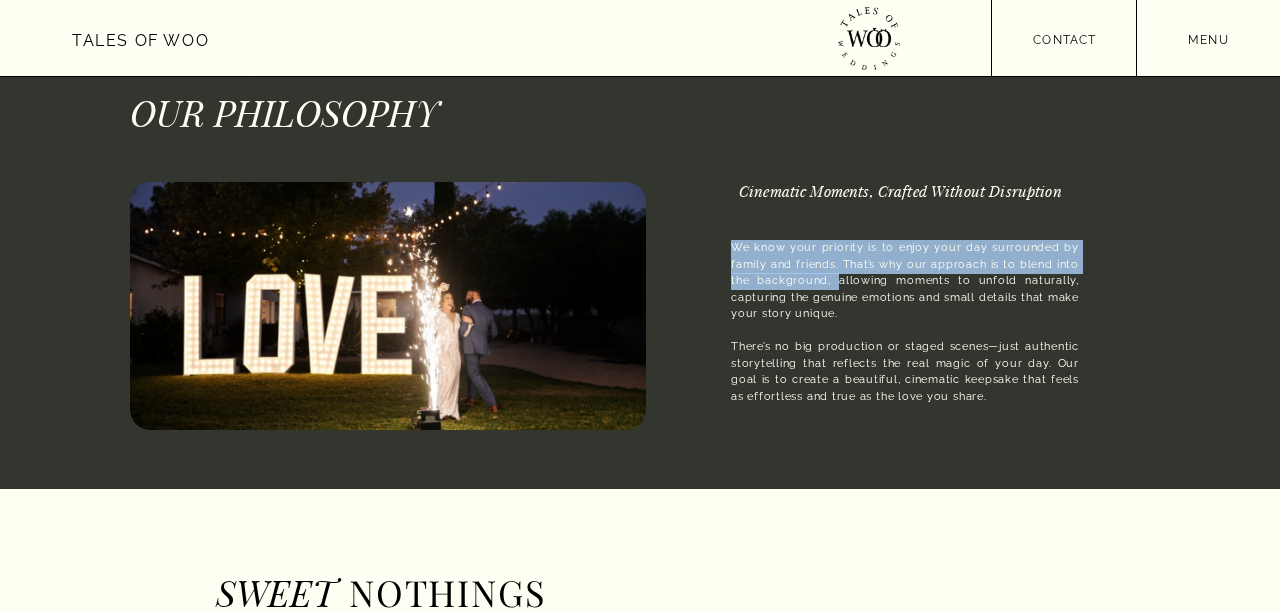 drag, startPoint x: 888, startPoint y: 287, endPoint x: 890, endPoint y: 313, distance: 26.076809 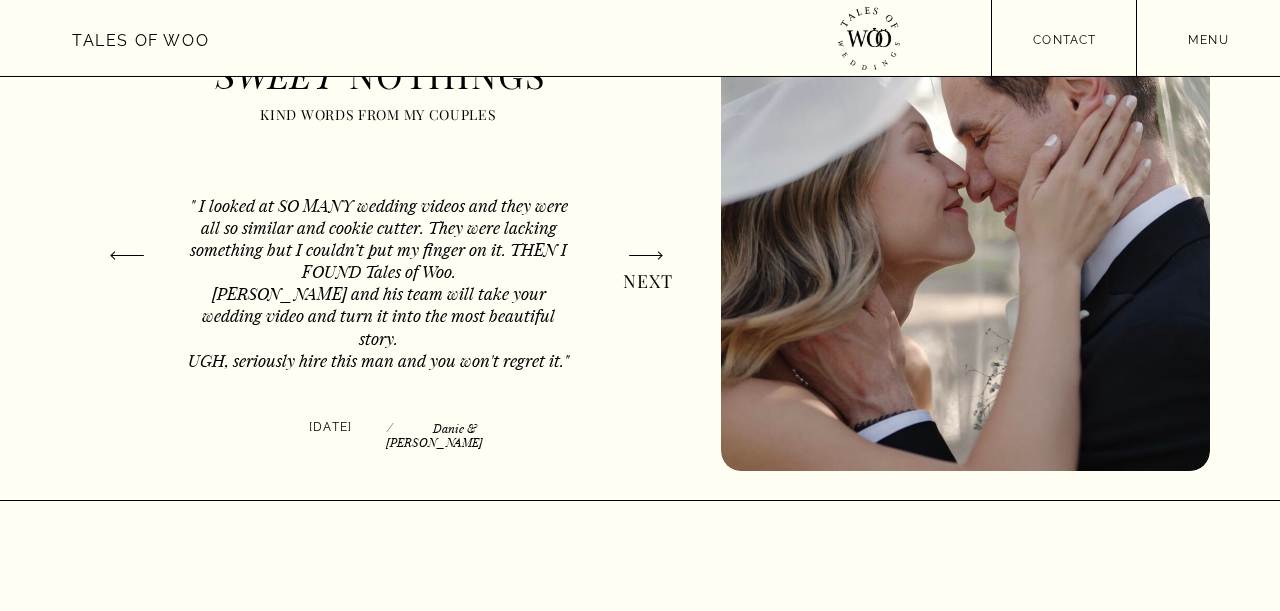 scroll, scrollTop: 1248, scrollLeft: 0, axis: vertical 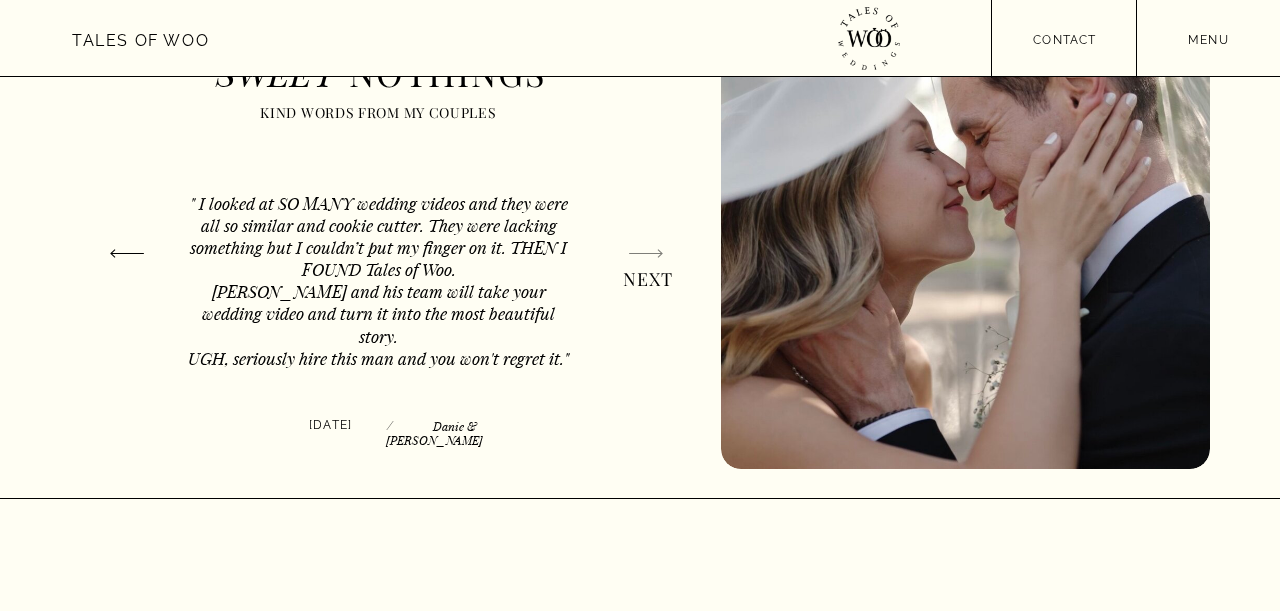 click 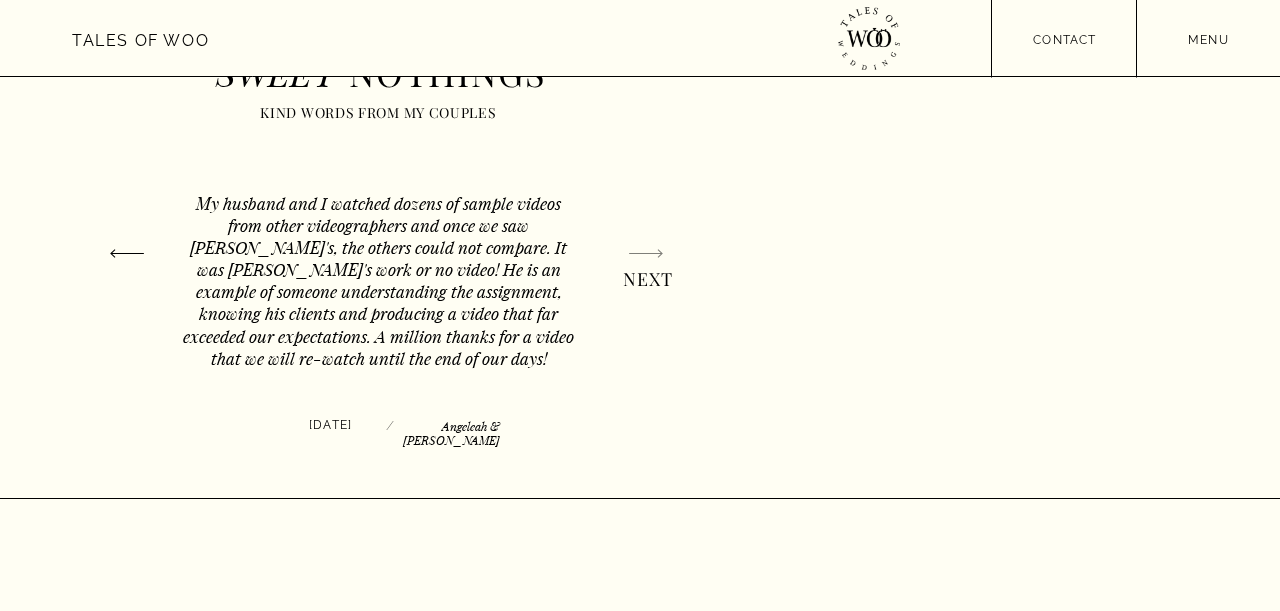 click 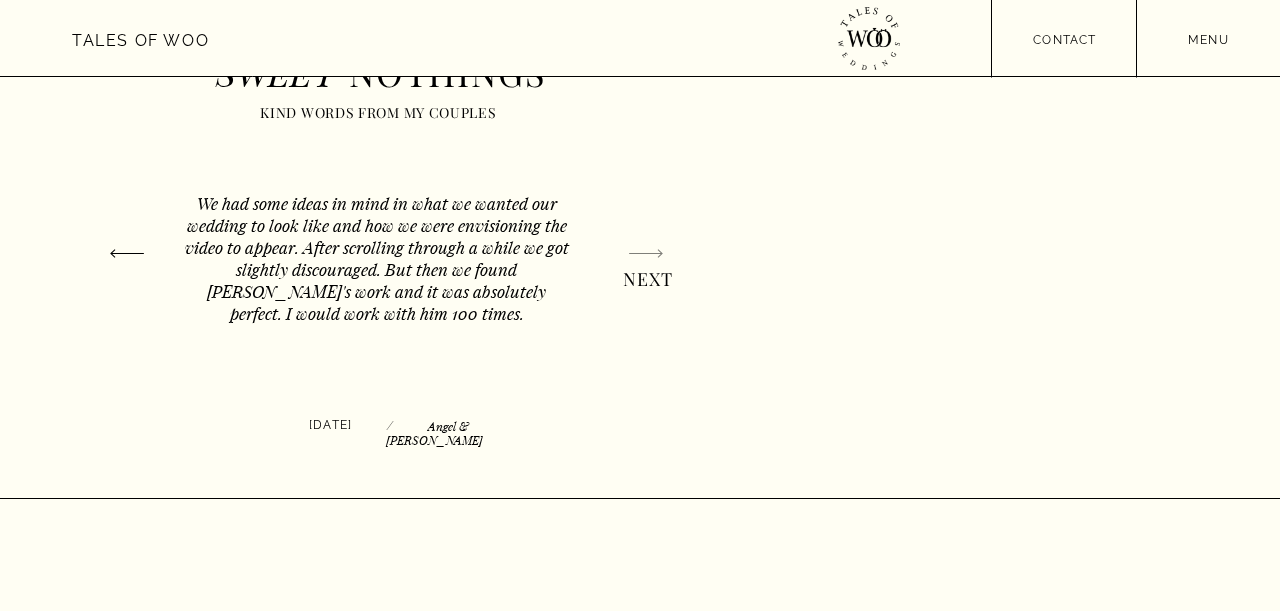 click 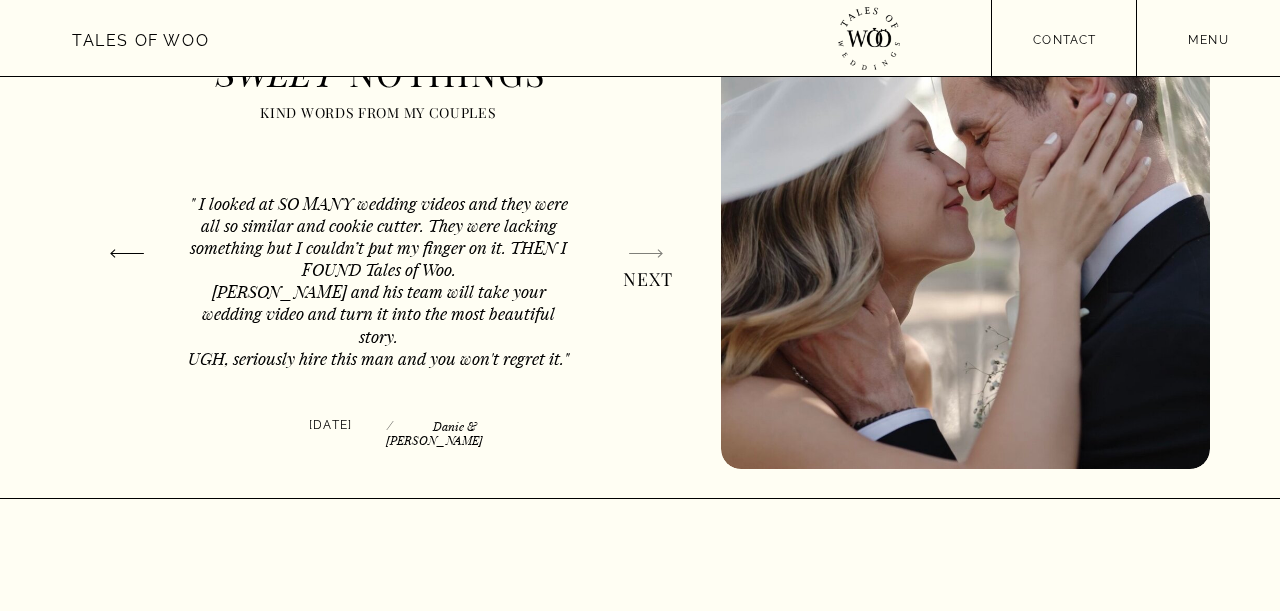 click 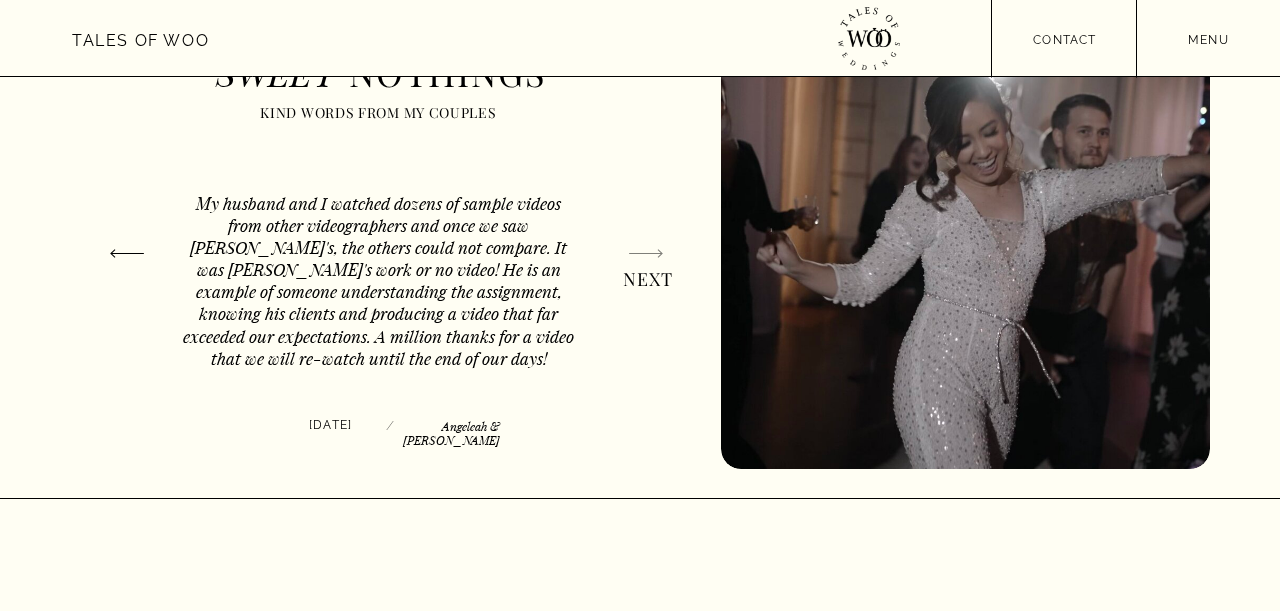 click 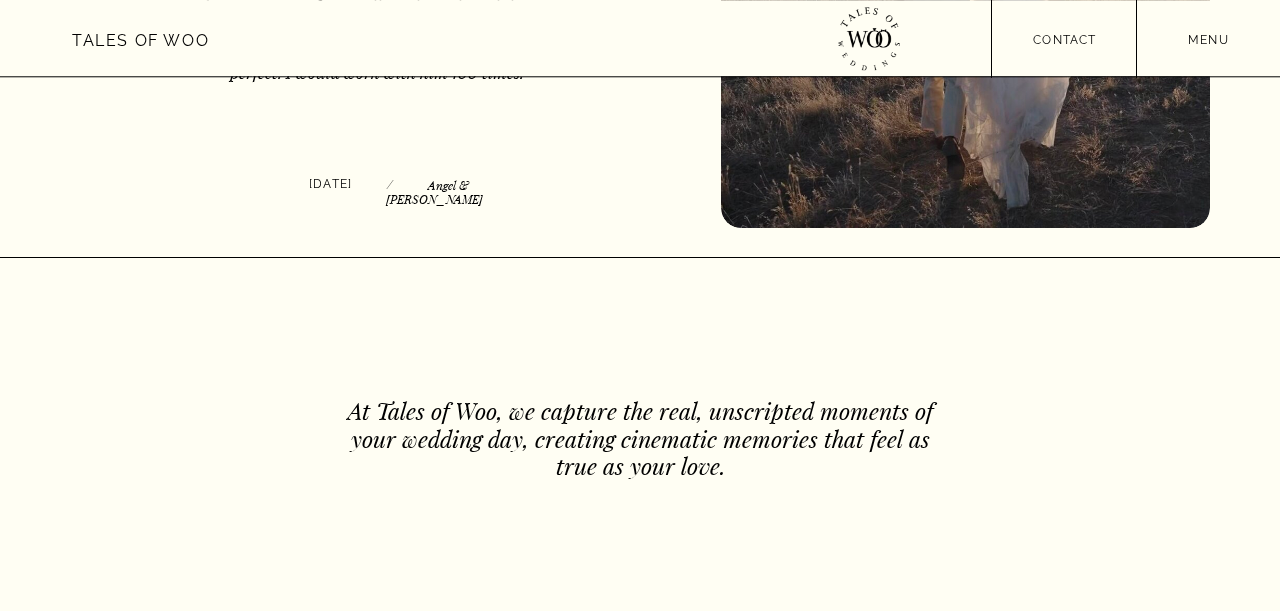 scroll, scrollTop: 1664, scrollLeft: 0, axis: vertical 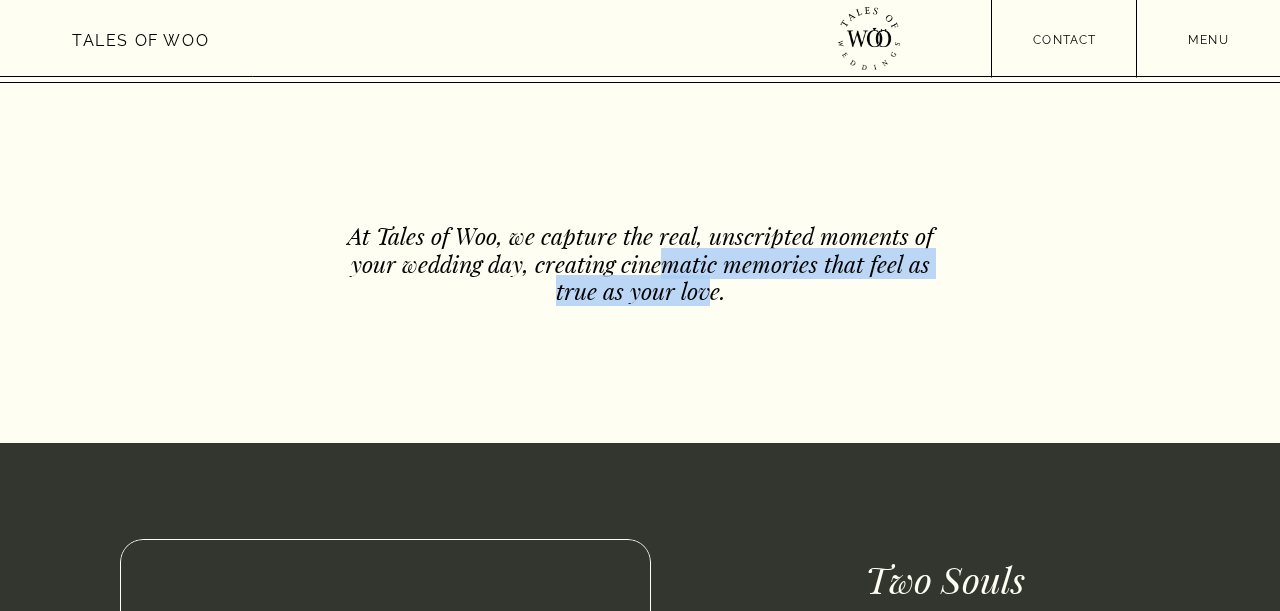 drag, startPoint x: 660, startPoint y: 264, endPoint x: 704, endPoint y: 289, distance: 50.606323 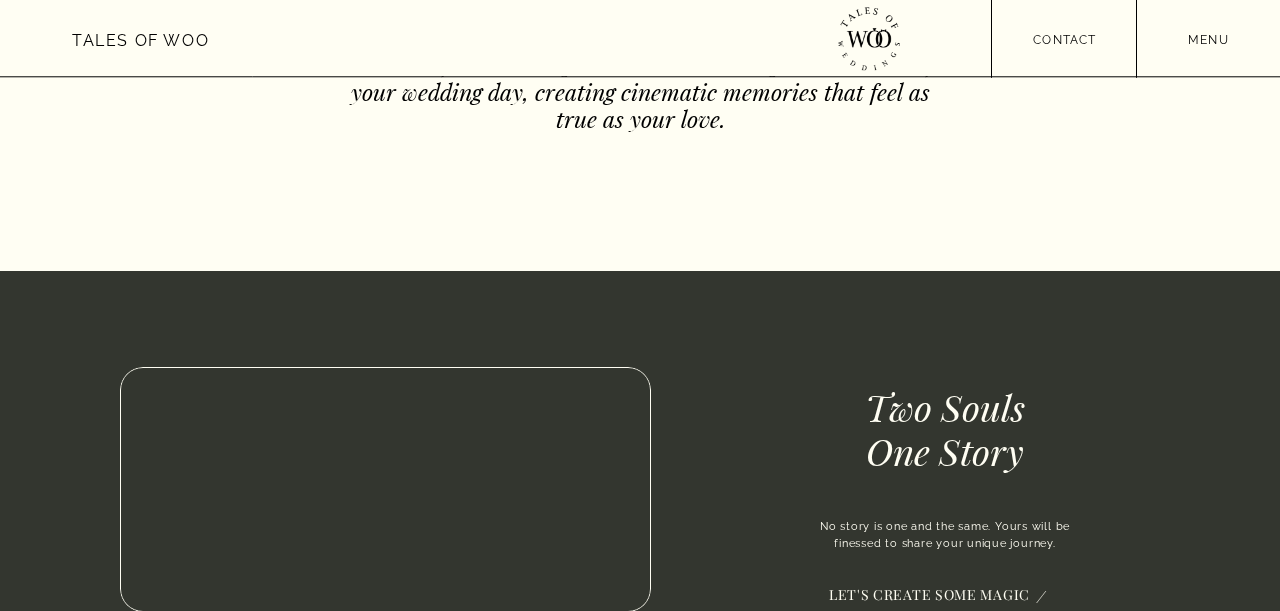 scroll, scrollTop: 2080, scrollLeft: 0, axis: vertical 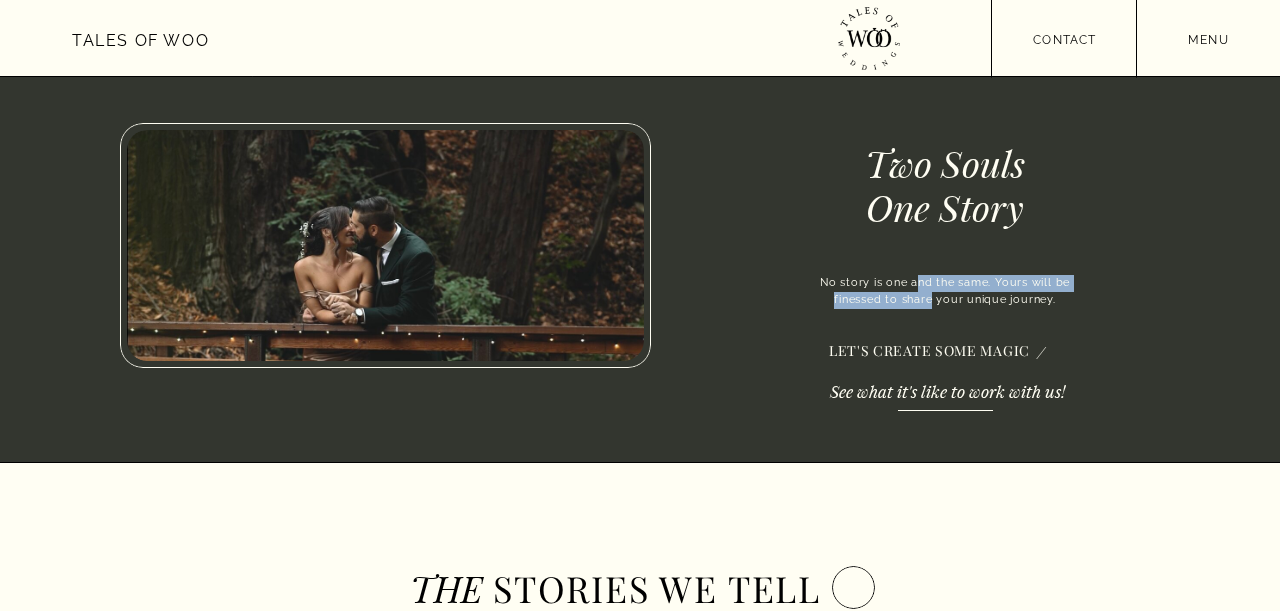 drag, startPoint x: 917, startPoint y: 288, endPoint x: 929, endPoint y: 302, distance: 18.439089 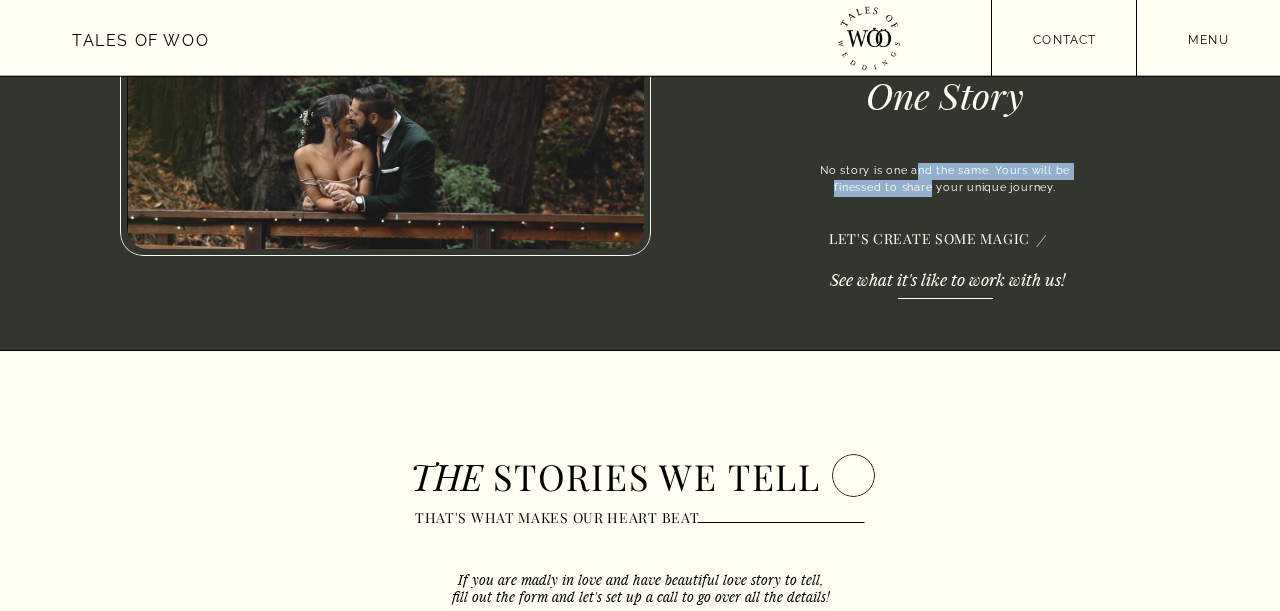 scroll, scrollTop: 2184, scrollLeft: 0, axis: vertical 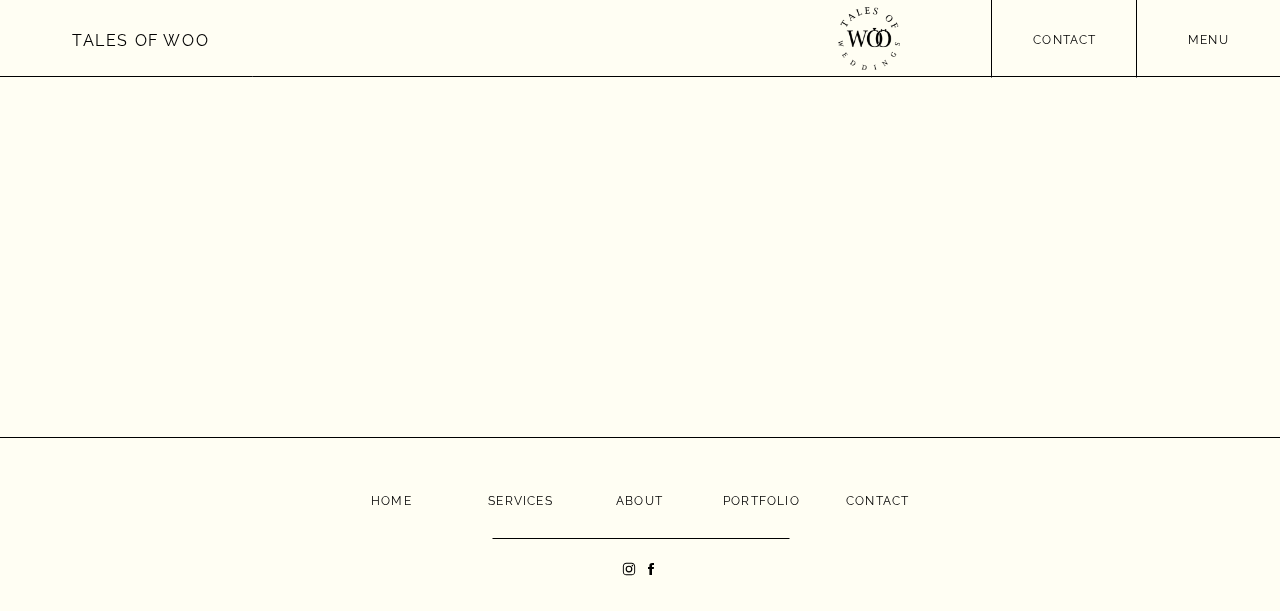 click on "about" at bounding box center (639, 498) 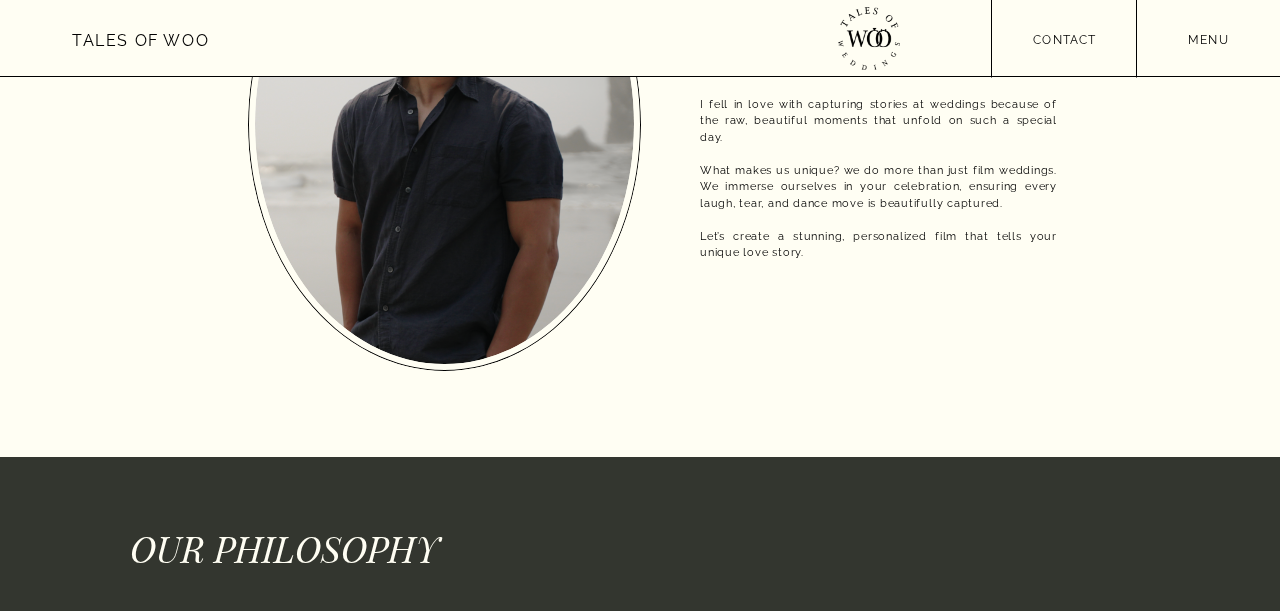 scroll, scrollTop: 0, scrollLeft: 0, axis: both 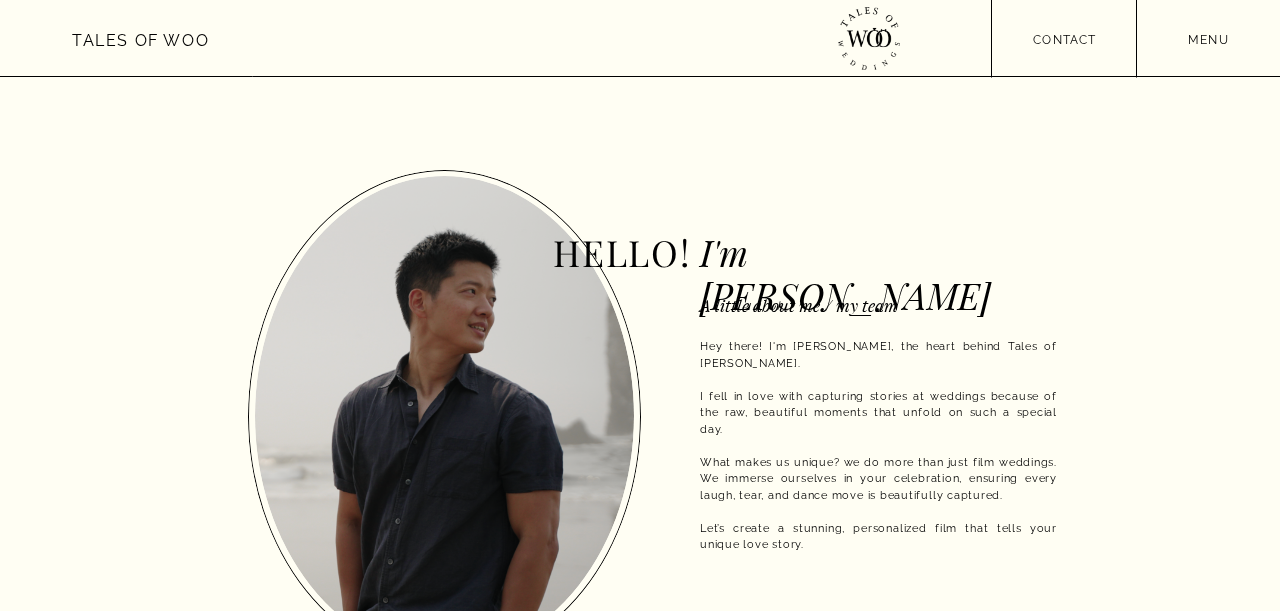 click on "menu" at bounding box center [1208, 37] 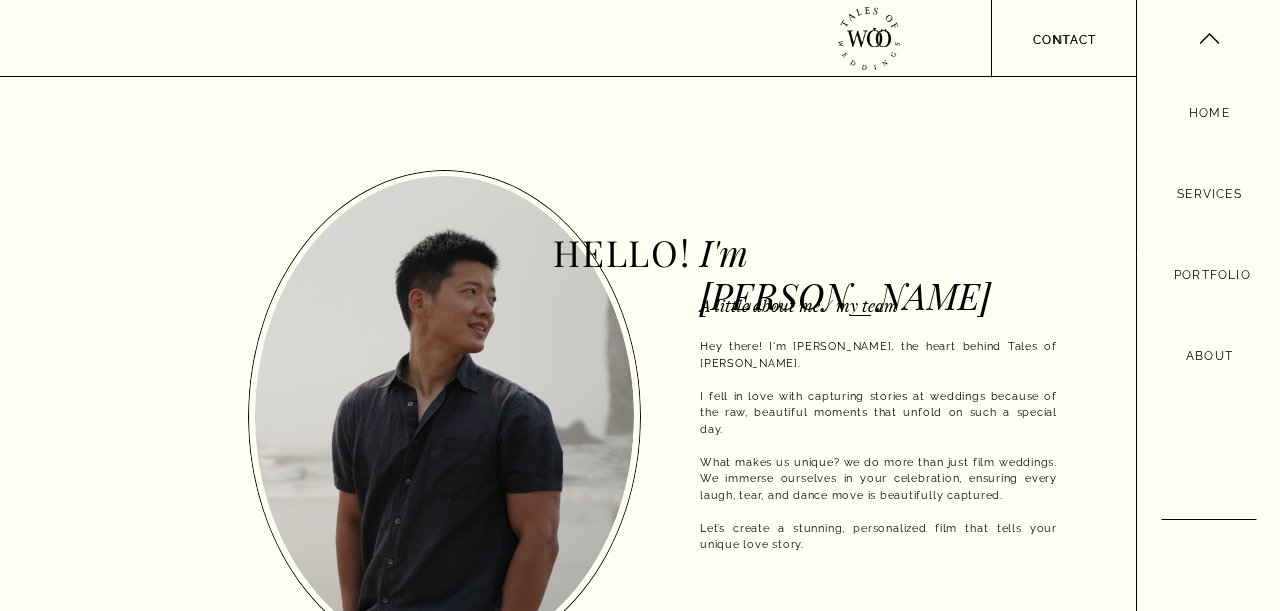 click on "Services" at bounding box center [1209, 194] 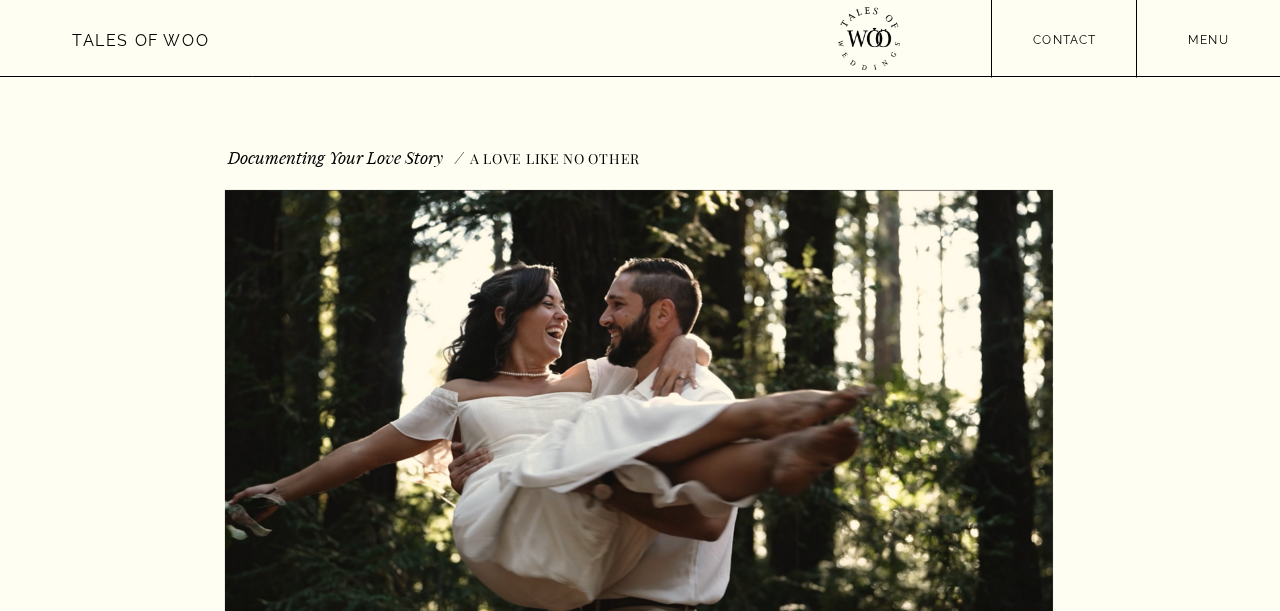 scroll, scrollTop: 0, scrollLeft: 0, axis: both 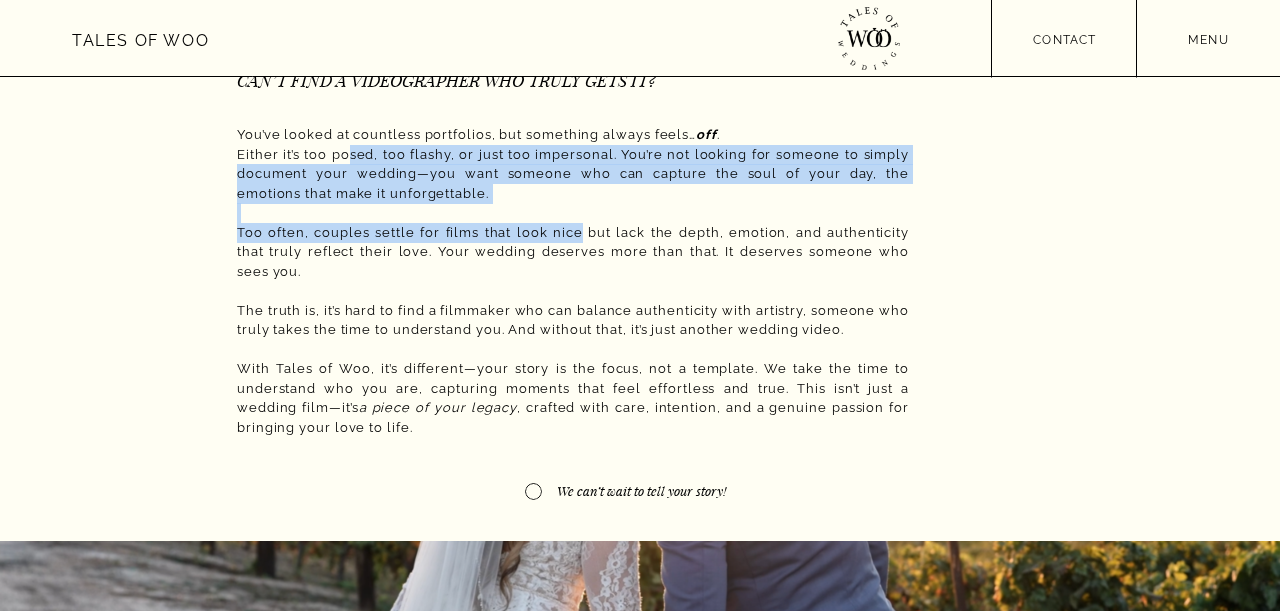 drag, startPoint x: 353, startPoint y: 158, endPoint x: 577, endPoint y: 229, distance: 234.98297 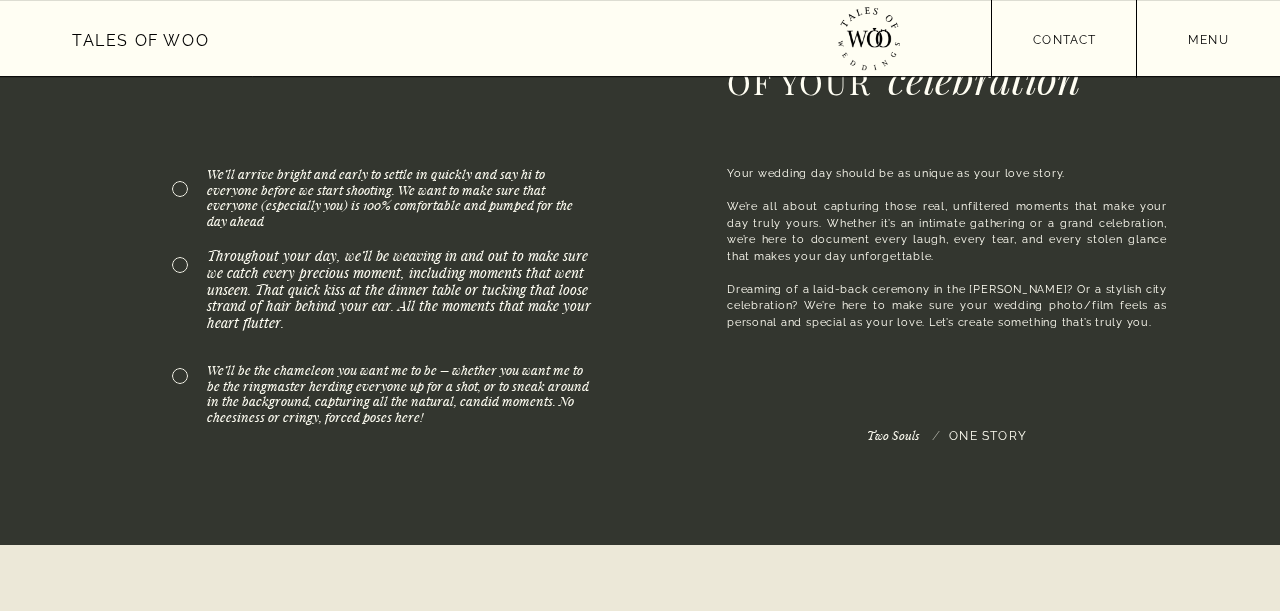 scroll, scrollTop: 1768, scrollLeft: 0, axis: vertical 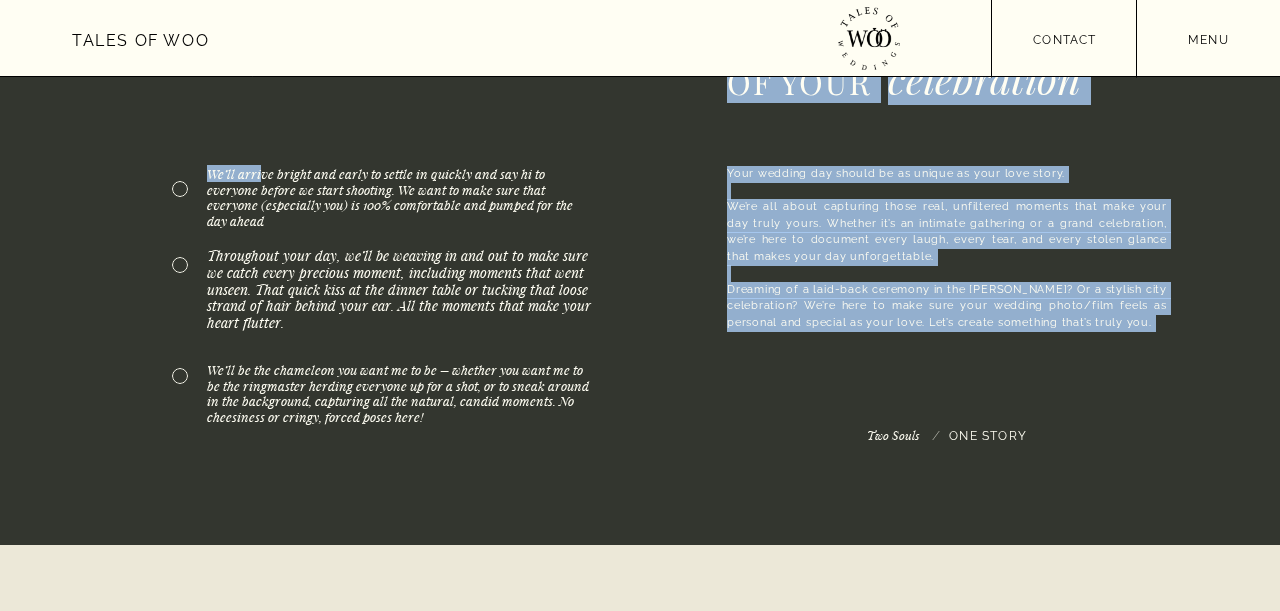 drag, startPoint x: 258, startPoint y: 171, endPoint x: 314, endPoint y: 220, distance: 74.41102 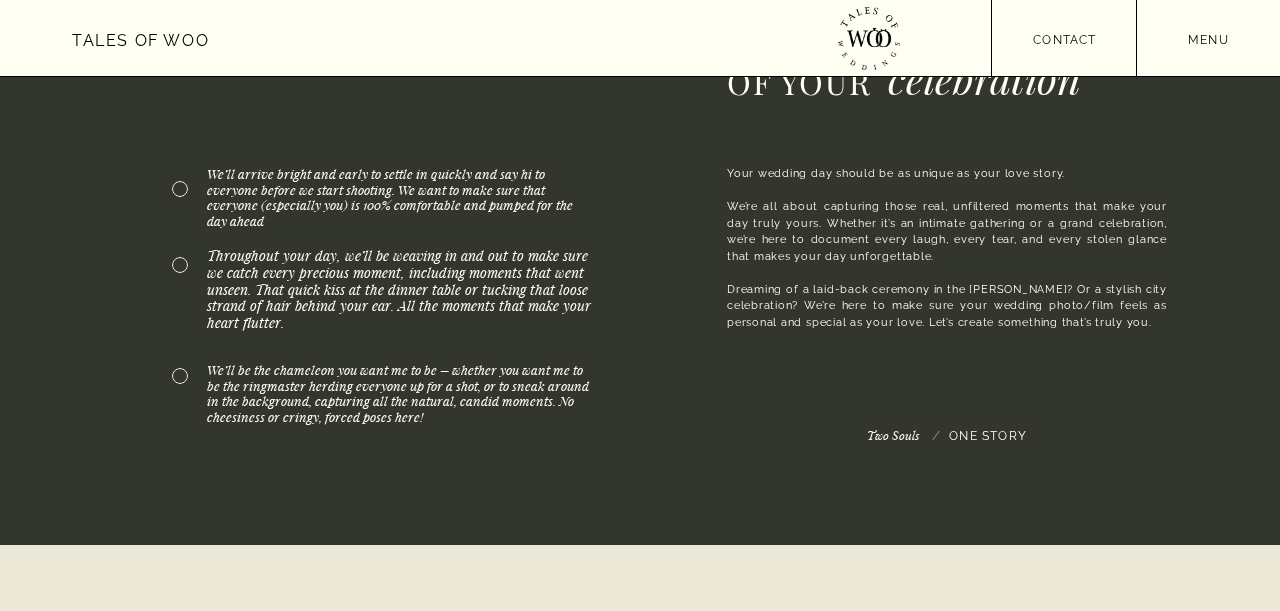 click on "menu contact menu Tales of Woo Home About Portfolio Services contact never miss a moment Documenting Your Love Story We can’t wait to tell your story! / A Love like no other You’ve looked at countless portfolios, but something always feels…  off .  Either it’s too posed, too flashy, or just too impersonal. You’re not looking for someone to simply document your wedding—you want someone who can capture the soul of your day, the emotions that make it unforgettable. Too often, couples settle for films that look nice but lack the depth, emotion, and authenticity that truly reflect their love. Your wedding deserves more than that. It deserves someone who sees you.  The truth is, it’s hard to find a filmmaker who can balance authenticity with artistry, someone who truly takes the time to understand you. And without that, it’s just another wedding video. a piece of your legacy , crafted with care, intention, and a genuine passion for bringing your love to life. THE FRUSTRATION Of YOUR celebration / /" at bounding box center (640, 1133) 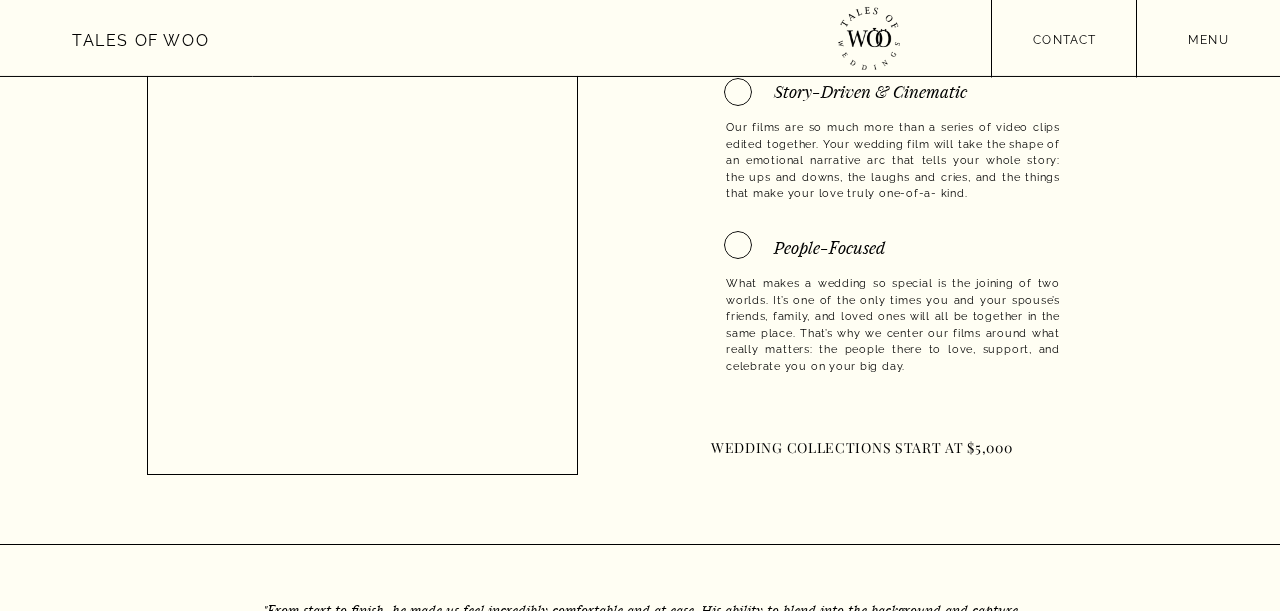 scroll, scrollTop: 3328, scrollLeft: 0, axis: vertical 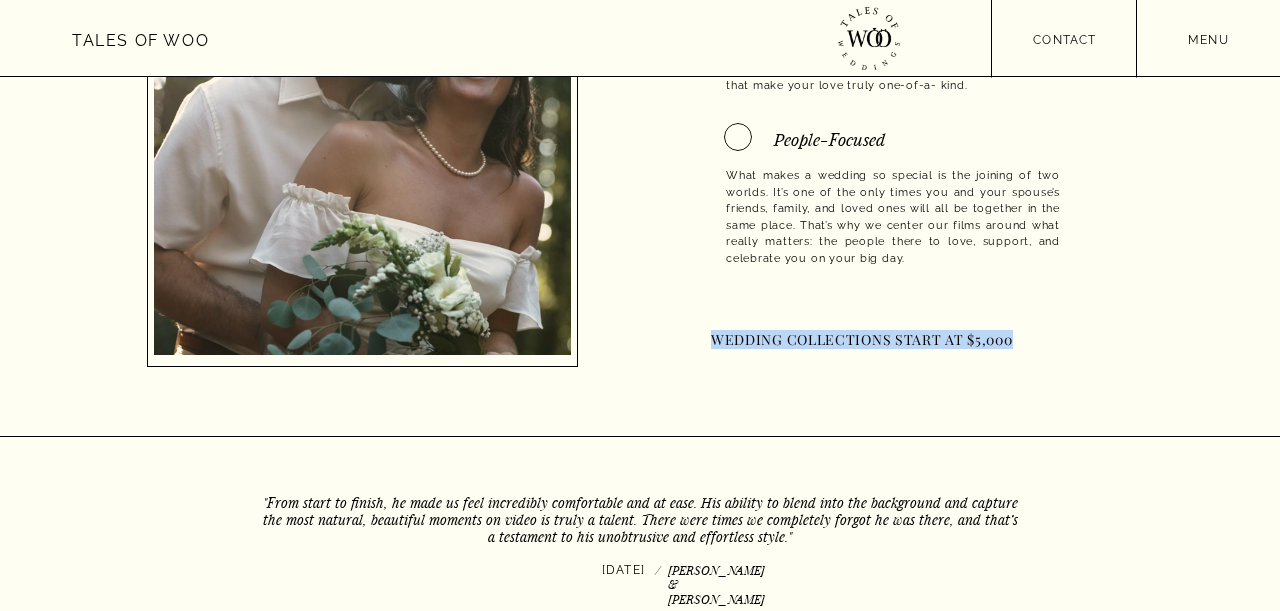 drag, startPoint x: 717, startPoint y: 347, endPoint x: 1044, endPoint y: 347, distance: 327 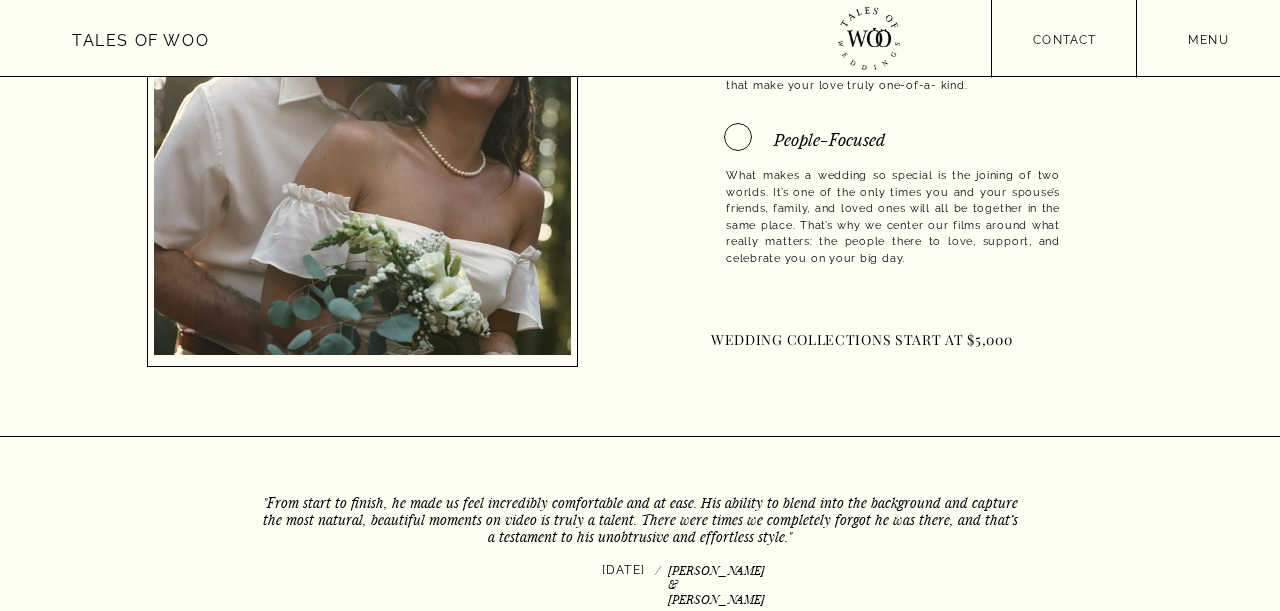 click on "Wedding collections start at $5,000" at bounding box center (893, 343) 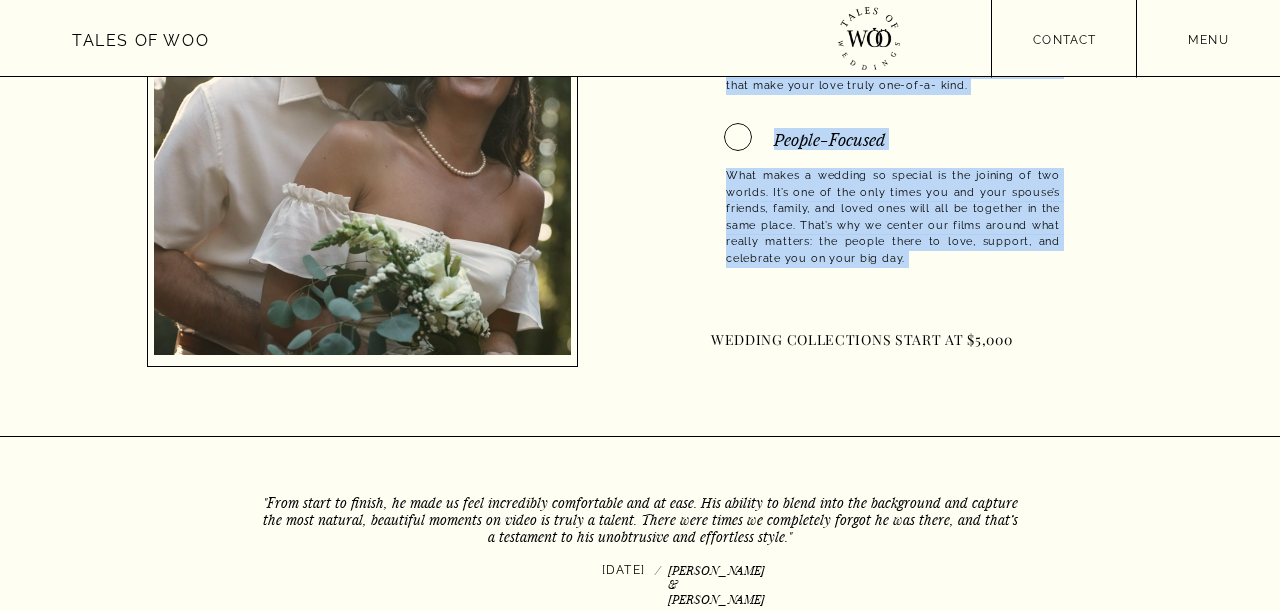 drag, startPoint x: 1030, startPoint y: 343, endPoint x: 659, endPoint y: 317, distance: 371.90994 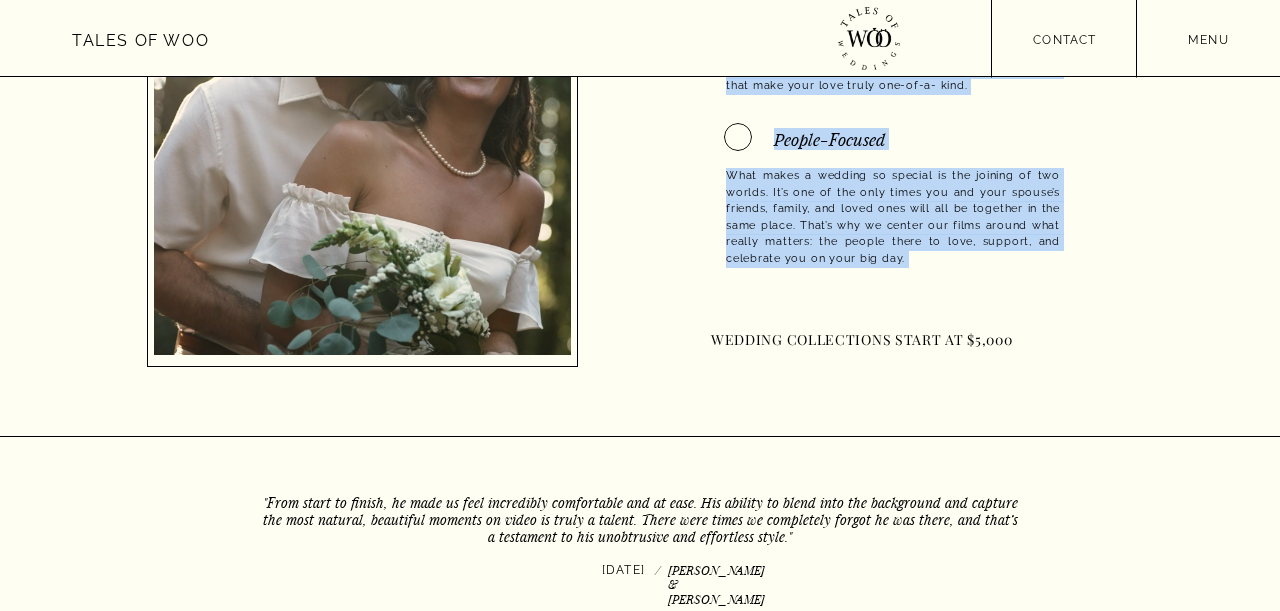 drag, startPoint x: 756, startPoint y: 341, endPoint x: 1197, endPoint y: 349, distance: 441.07257 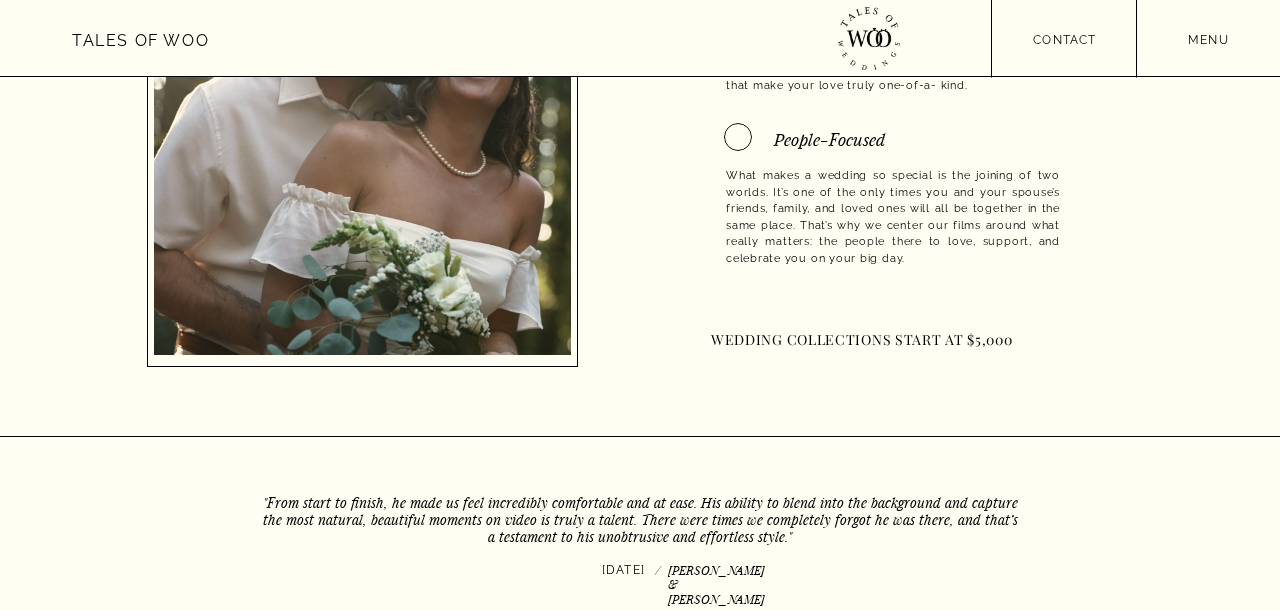 click on "menu contact menu Tales of Woo Home About Portfolio Services contact never miss a moment Documenting Your Love Story We can’t wait to tell your story! / A Love like no other You’ve looked at countless portfolios, but something always feels…  off .  Either it’s too posed, too flashy, or just too impersonal. You’re not looking for someone to simply document your wedding—you want someone who can capture the soul of your day, the emotions that make it unforgettable. Too often, couples settle for films that look nice but lack the depth, emotion, and authenticity that truly reflect their love. Your wedding deserves more than that. It deserves someone who sees you.  The truth is, it’s hard to find a filmmaker who can balance authenticity with artistry, someone who truly takes the time to understand you. And without that, it’s just another wedding video. a piece of your legacy , crafted with care, intention, and a genuine passion for bringing your love to life. THE FRUSTRATION Of YOUR celebration / /" at bounding box center [640, -427] 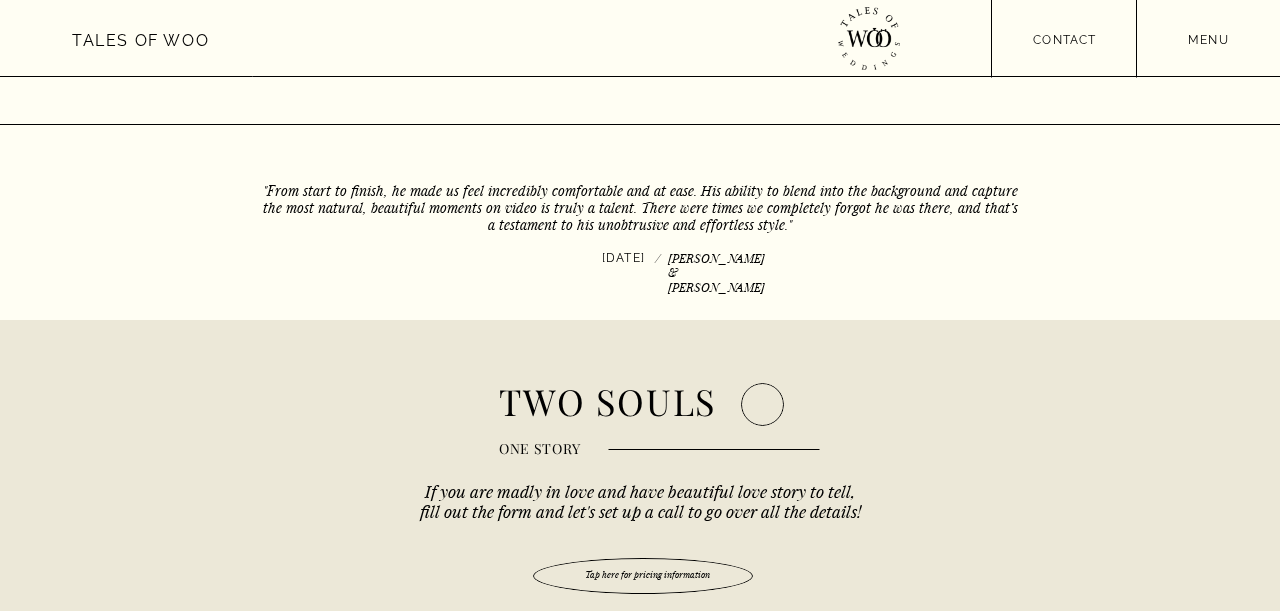 scroll, scrollTop: 3952, scrollLeft: 0, axis: vertical 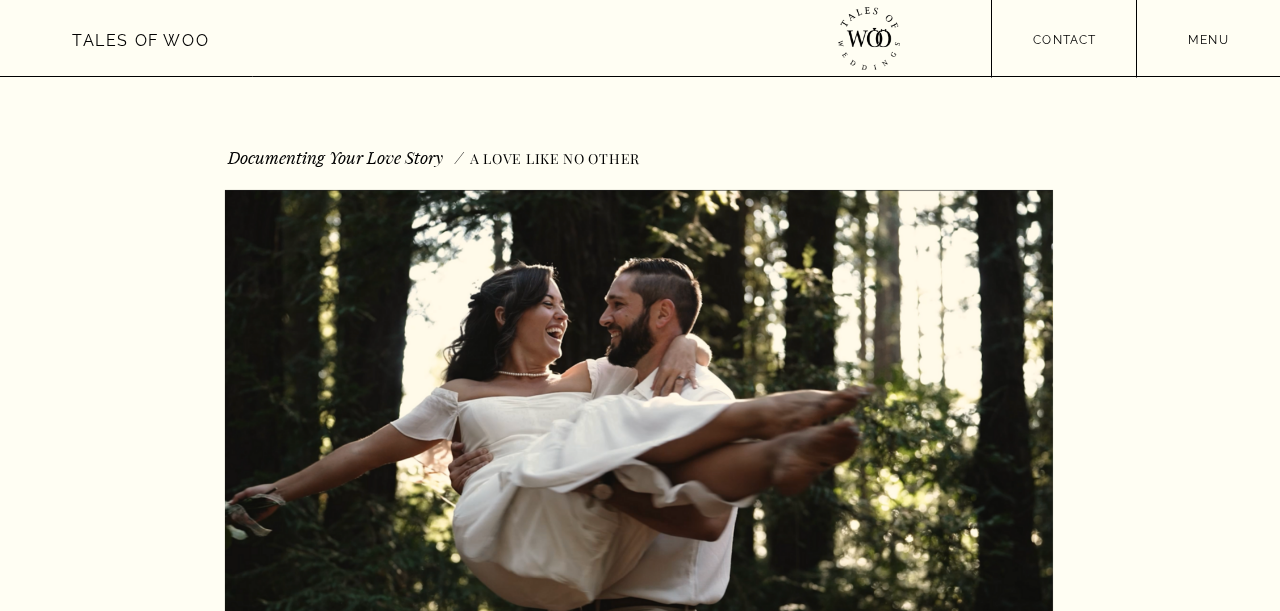 click on "menu" at bounding box center (1208, 37) 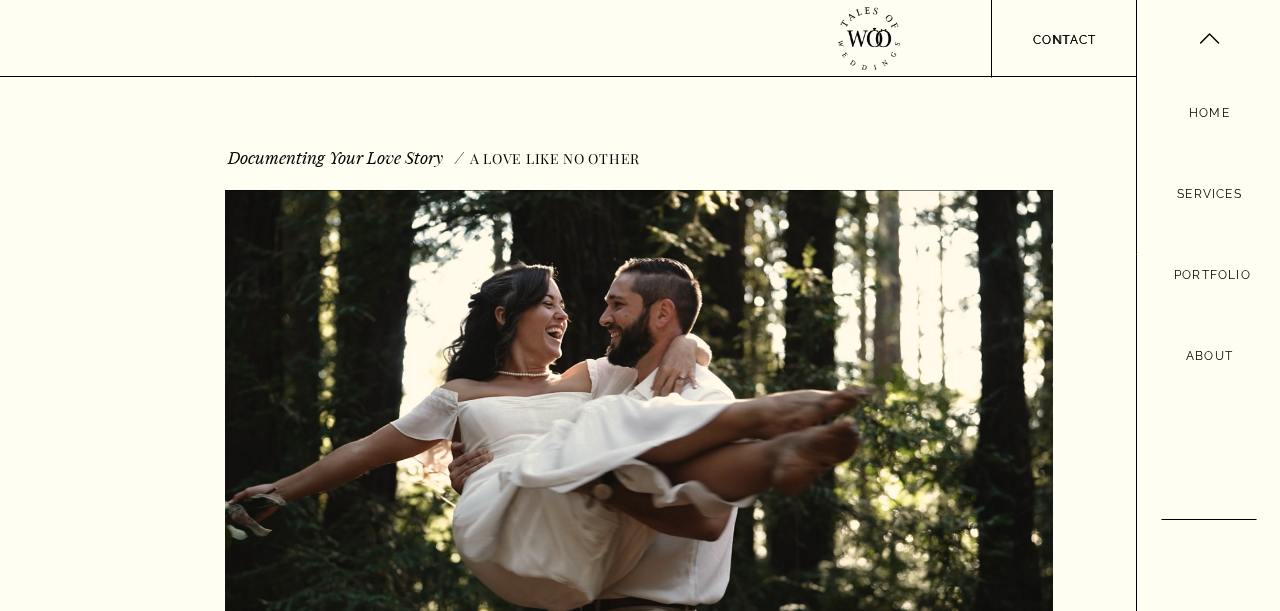 click at bounding box center [1209, 367] 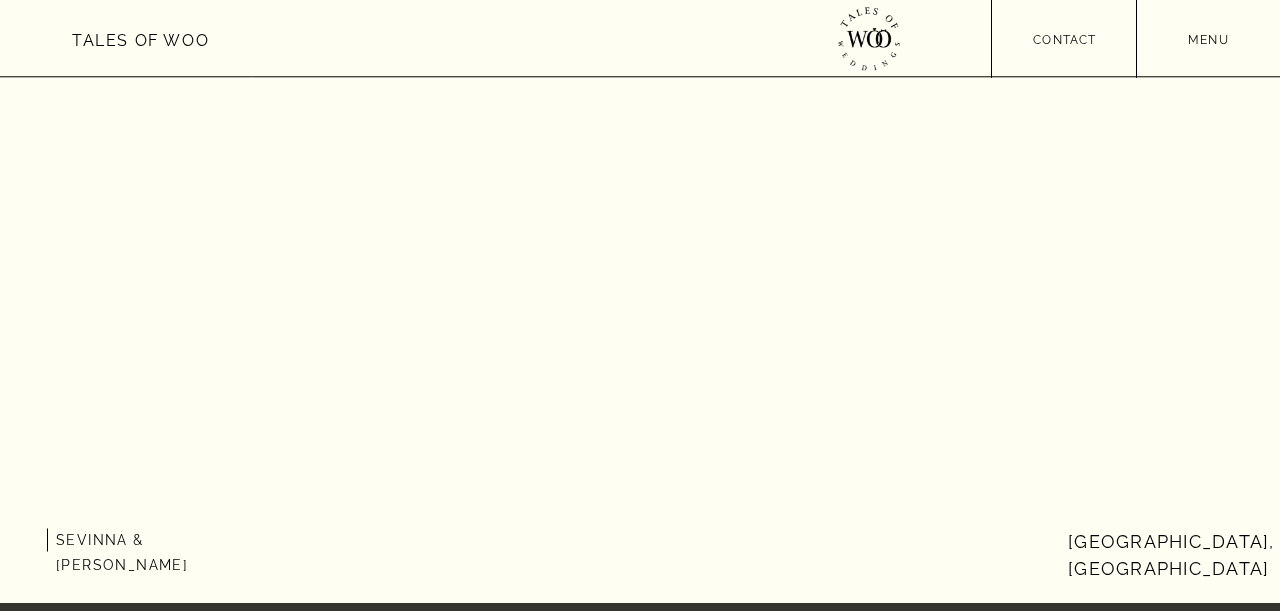 scroll, scrollTop: 5096, scrollLeft: 0, axis: vertical 